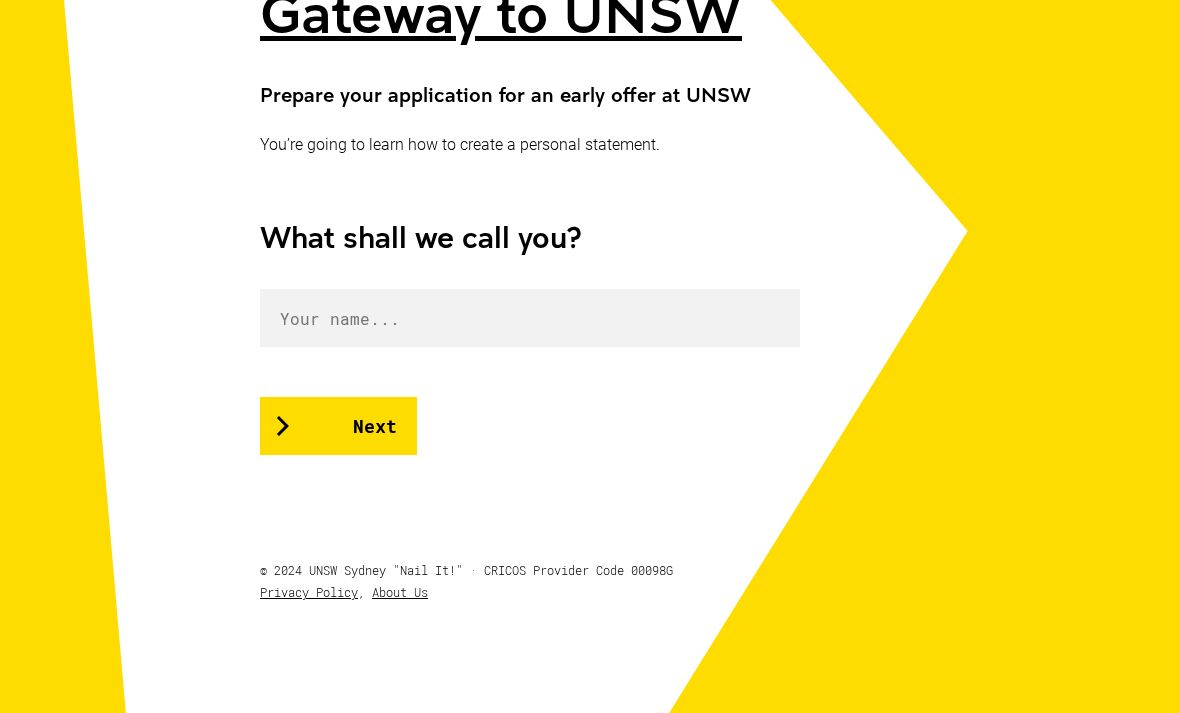 scroll, scrollTop: 373, scrollLeft: 0, axis: vertical 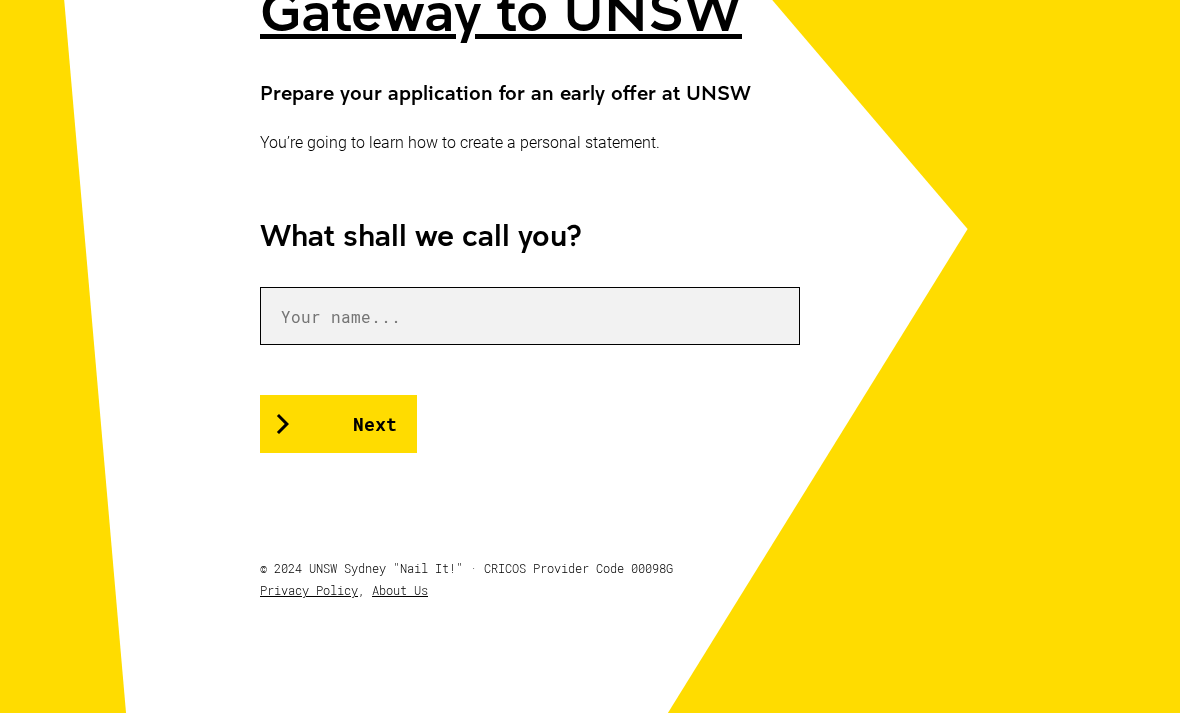 click at bounding box center [530, 316] 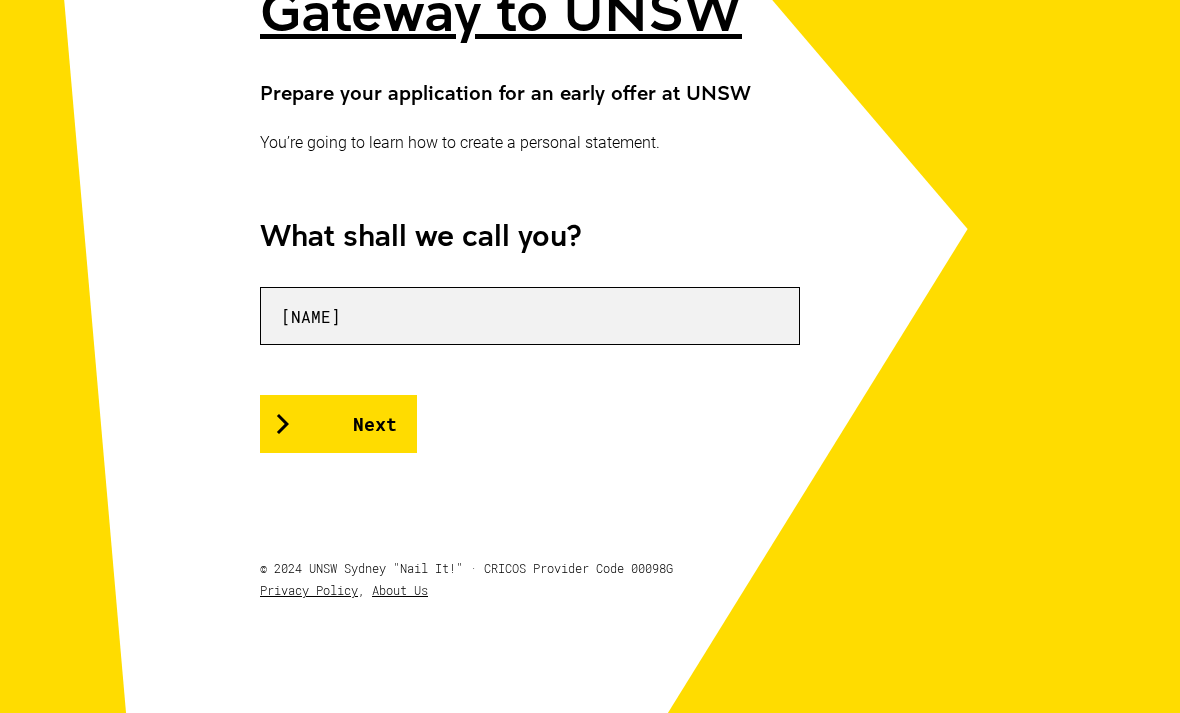 type on "[NAME]" 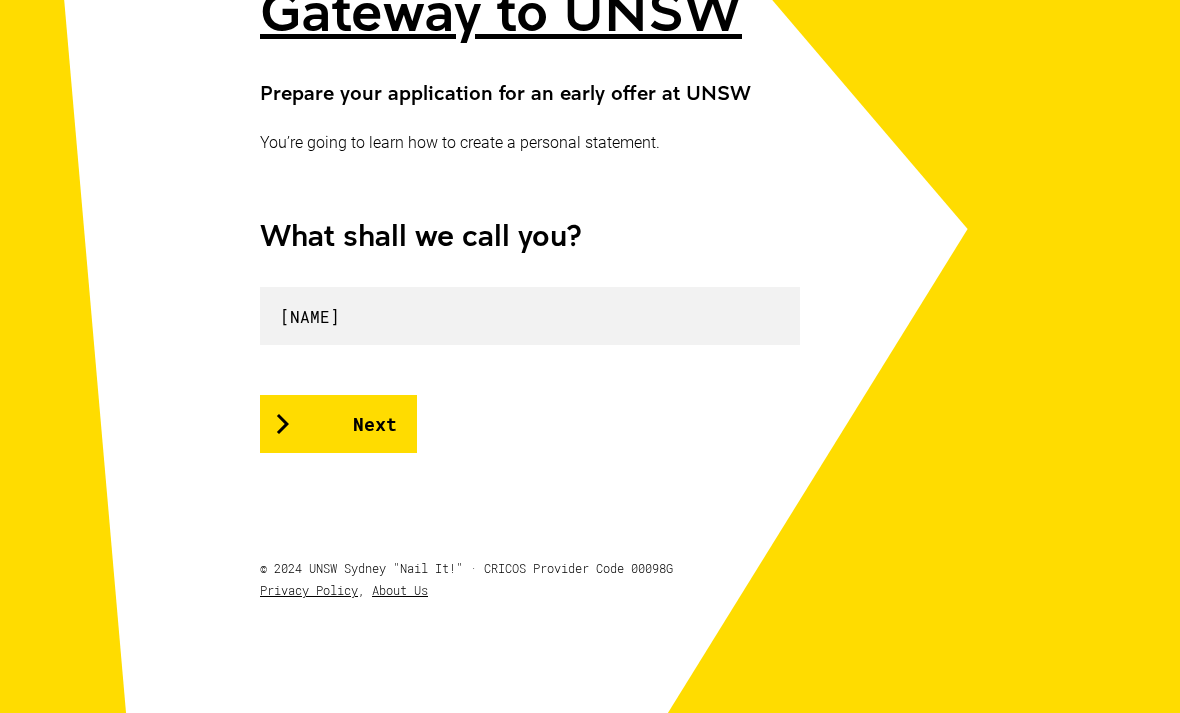click on "Next" at bounding box center (338, 424) 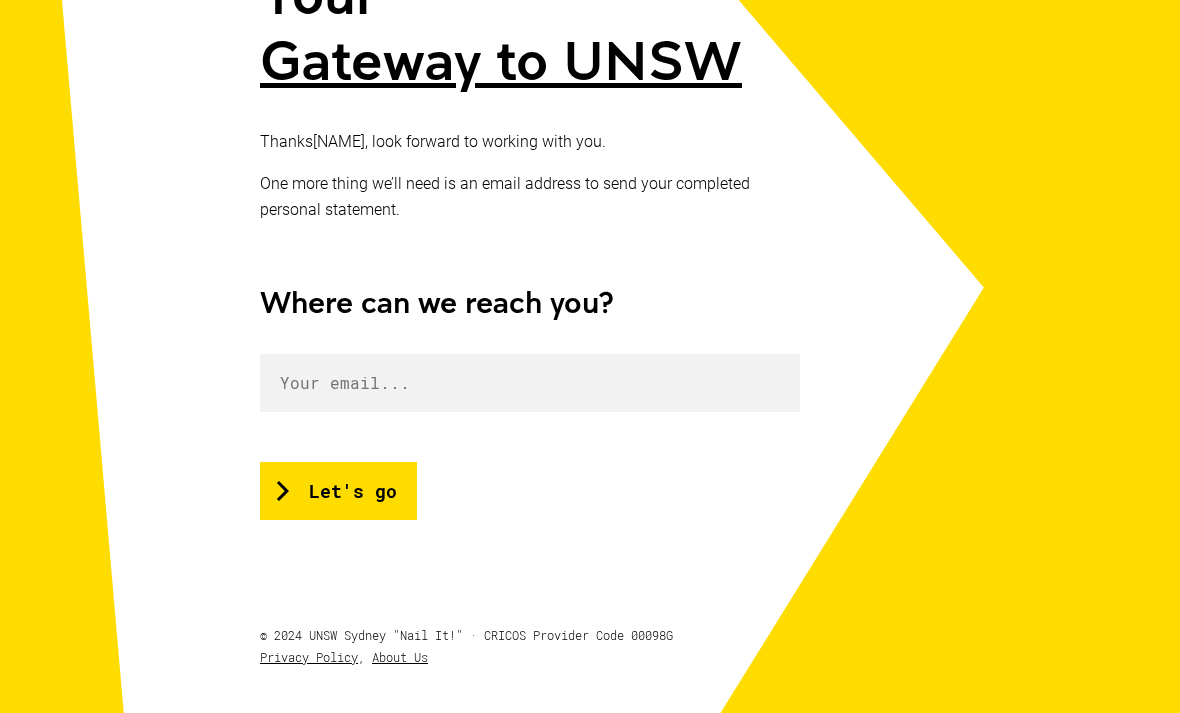 scroll, scrollTop: 390, scrollLeft: 0, axis: vertical 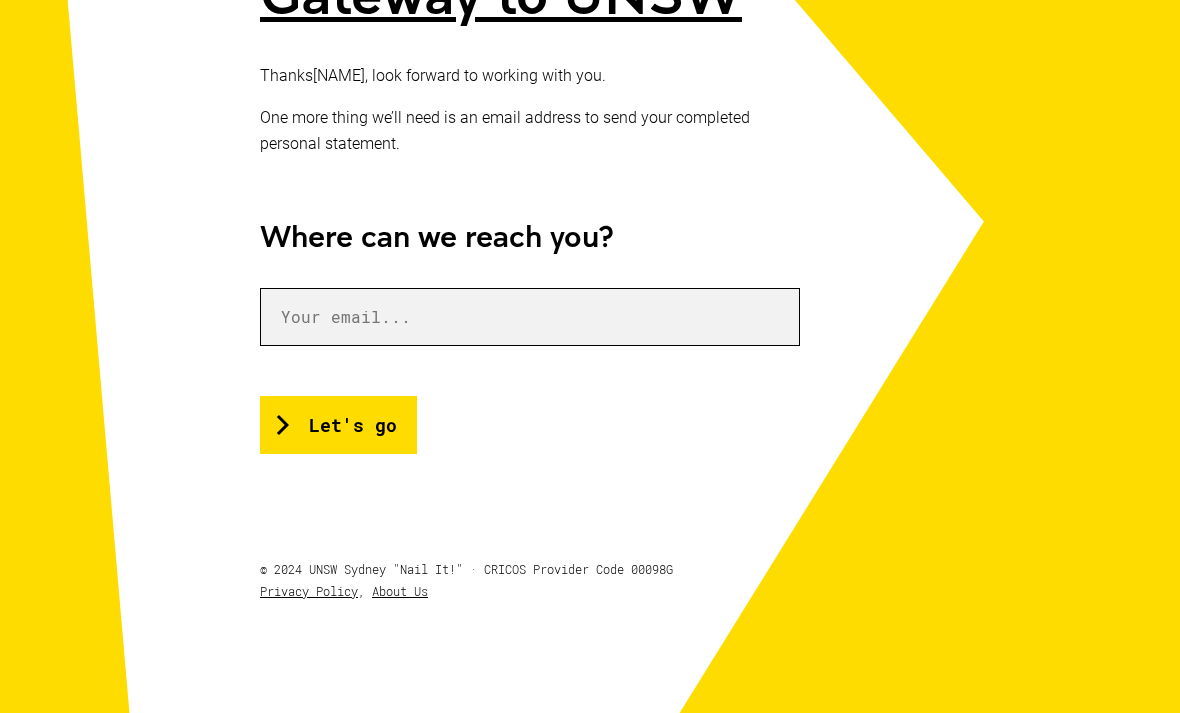 click at bounding box center [530, 317] 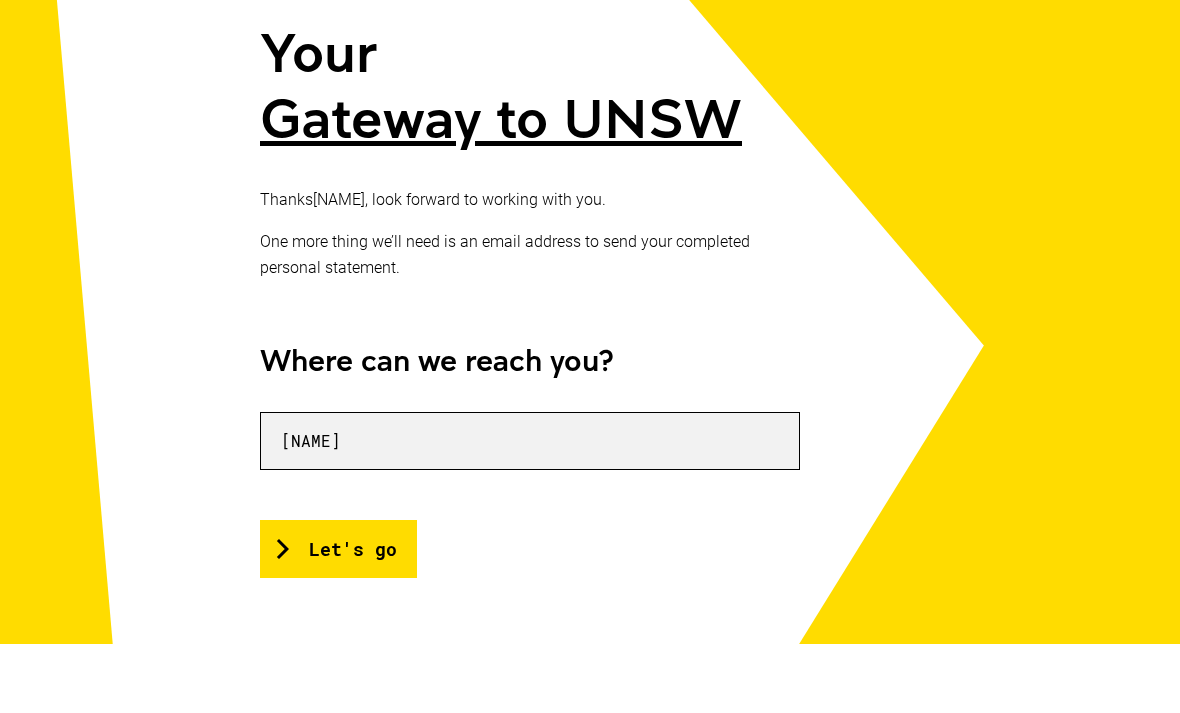 scroll, scrollTop: 250, scrollLeft: 0, axis: vertical 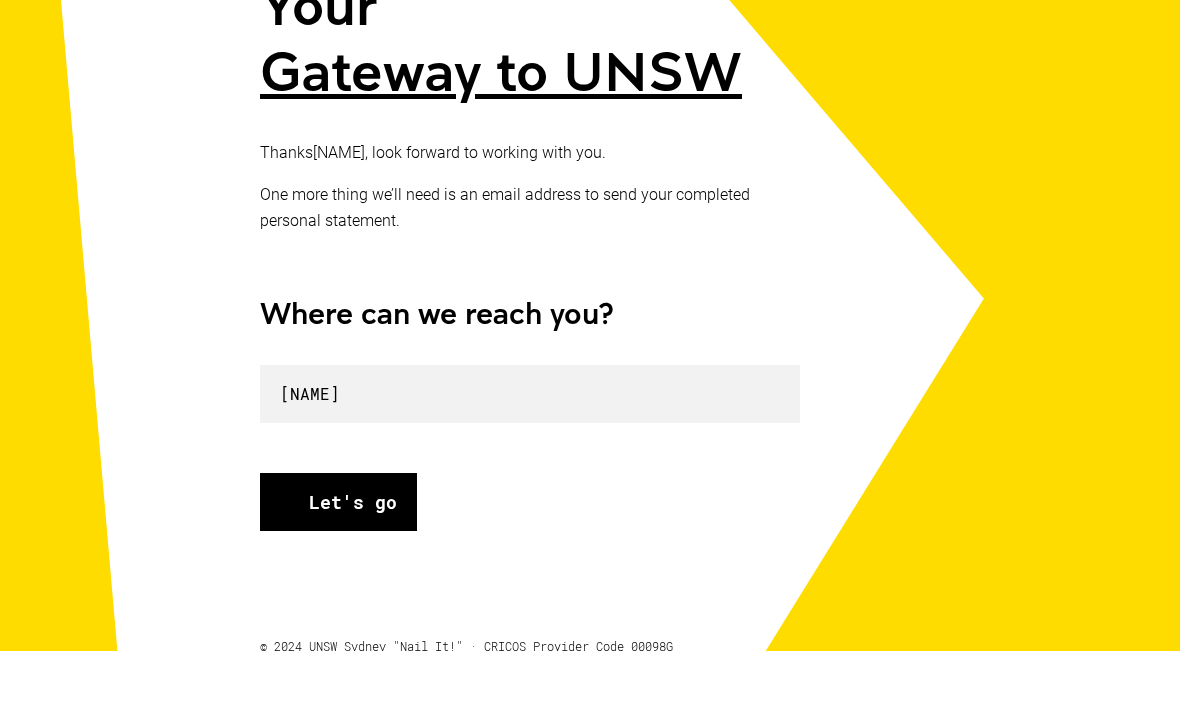 click at bounding box center (283, 565) 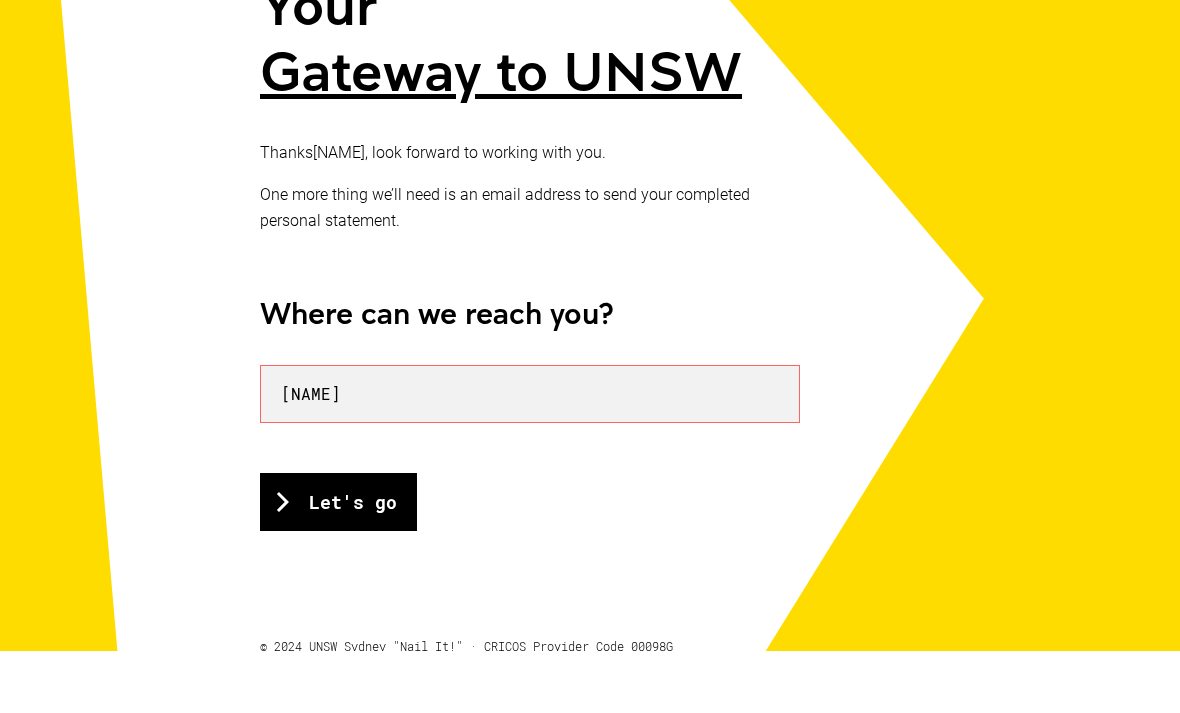 click on "[NAME]" at bounding box center (530, 457) 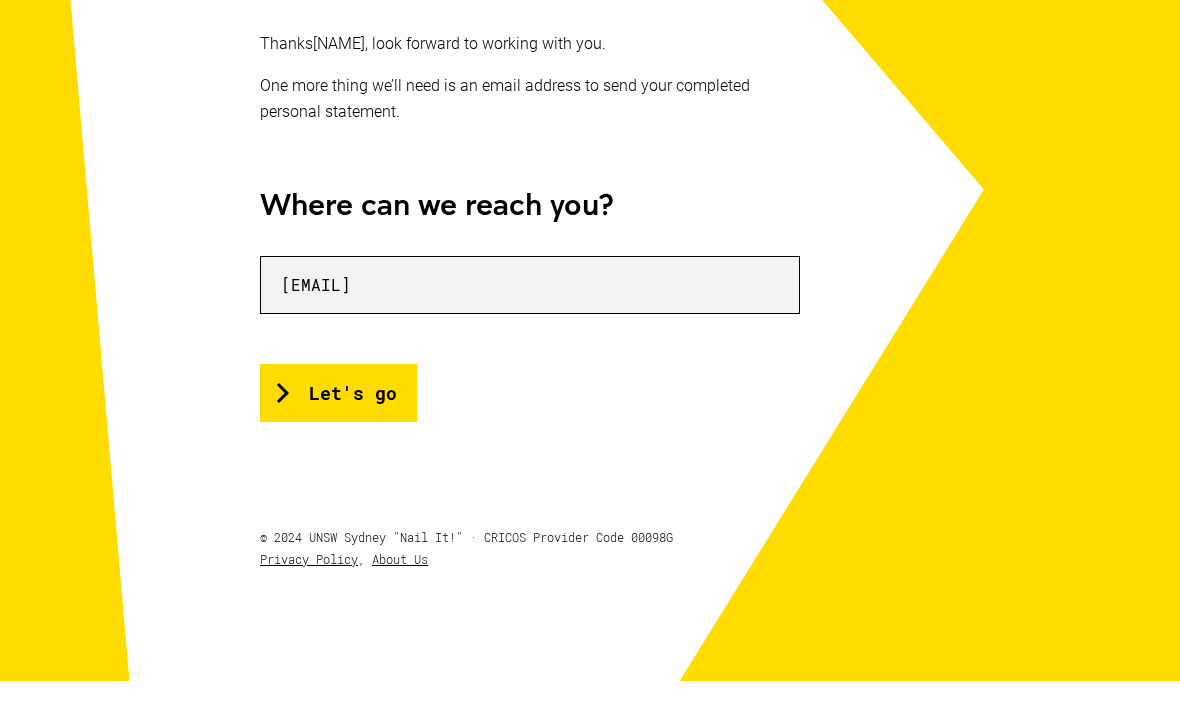 scroll, scrollTop: 387, scrollLeft: 0, axis: vertical 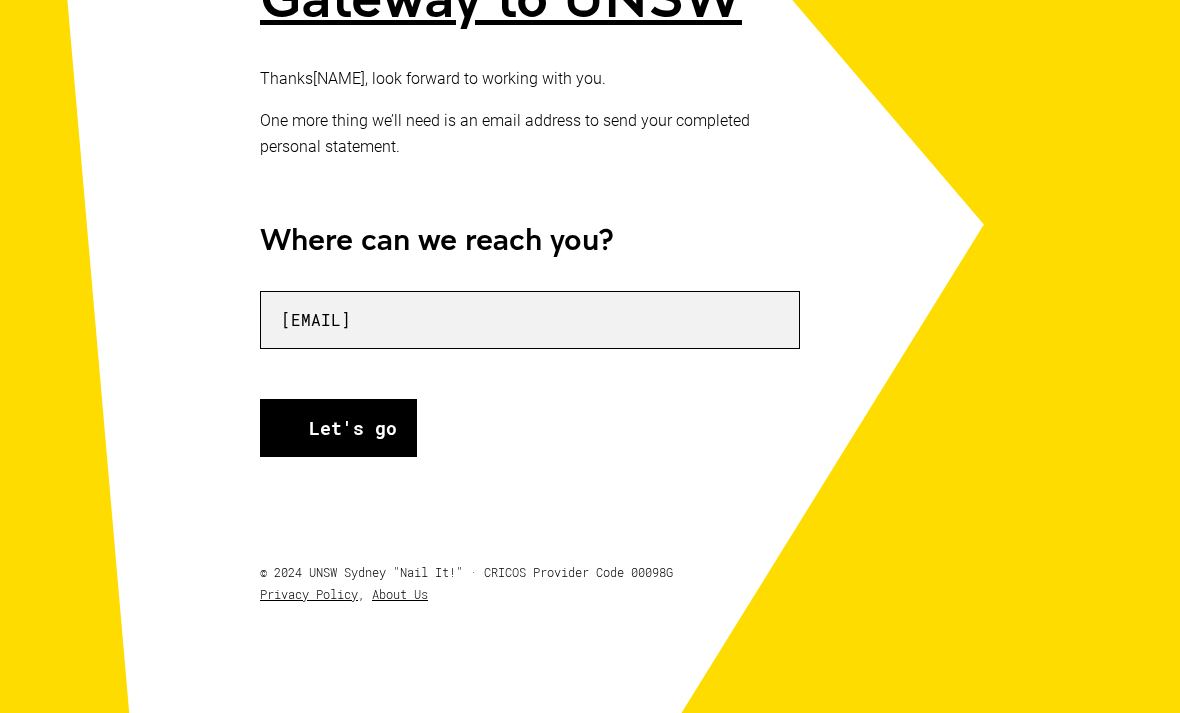 type on "[EMAIL]" 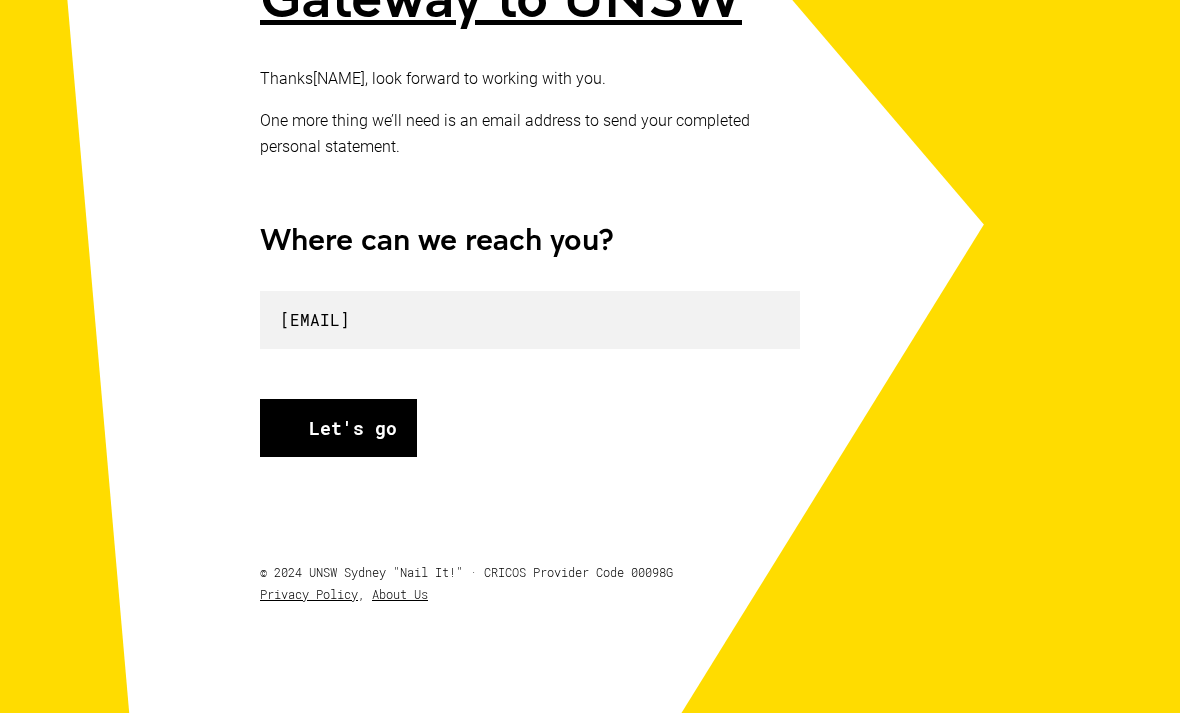click on "Let's go" at bounding box center [338, 428] 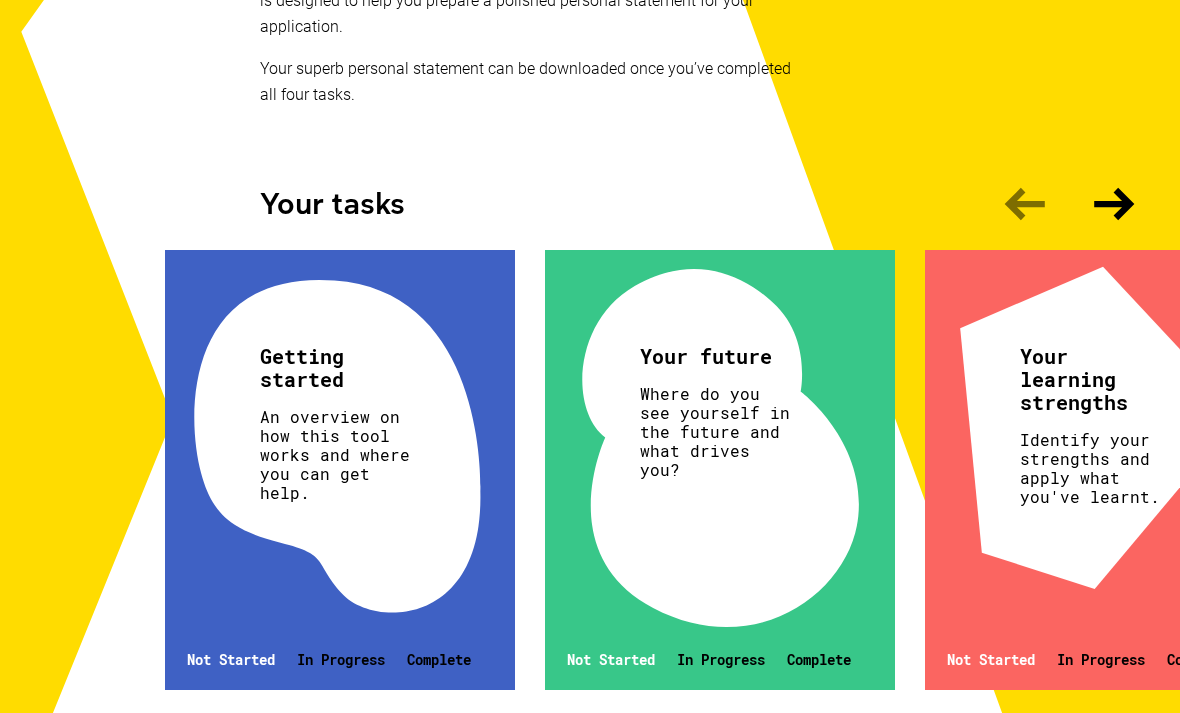 scroll, scrollTop: 486, scrollLeft: 0, axis: vertical 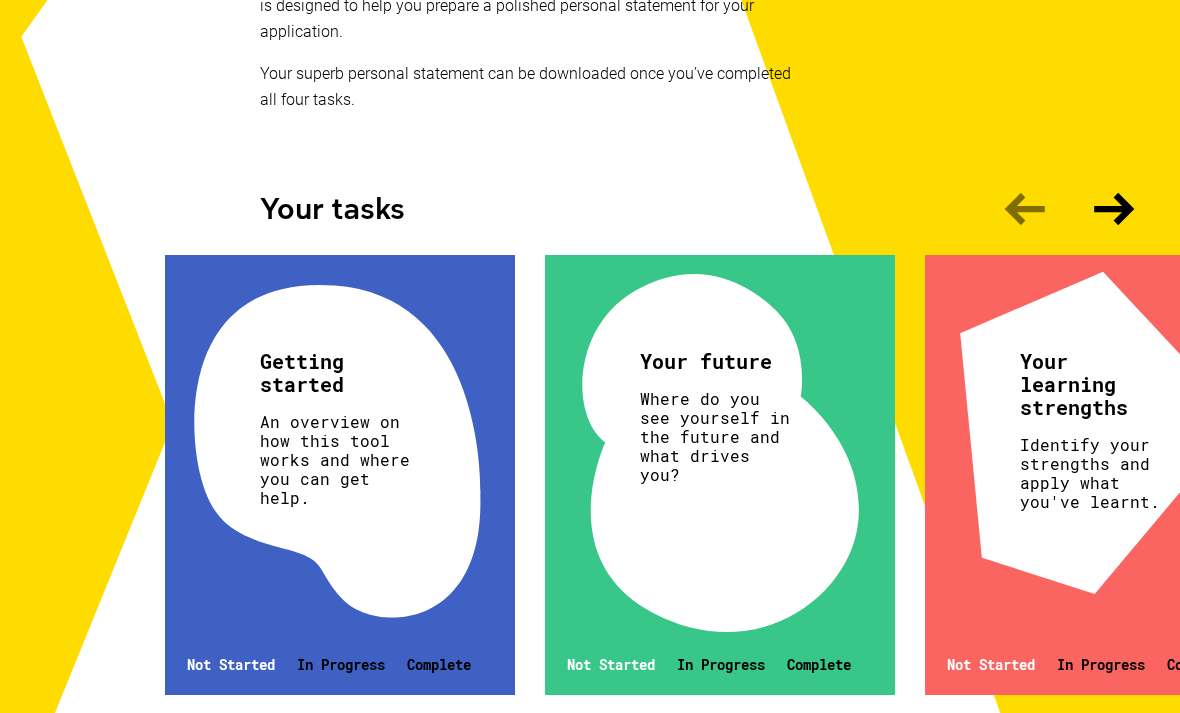 click on "Getting started An overview on how this tool works and where you can get help. Not Started In Progress Complete" at bounding box center (340, 475) 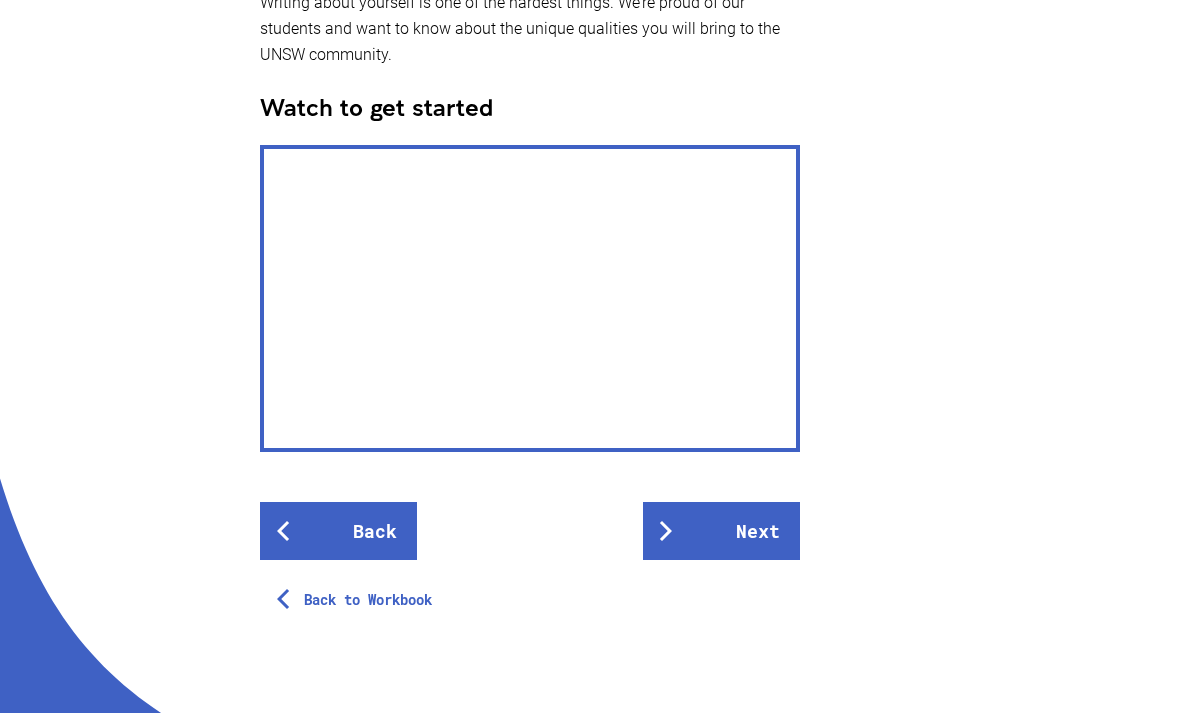 scroll, scrollTop: 548, scrollLeft: 0, axis: vertical 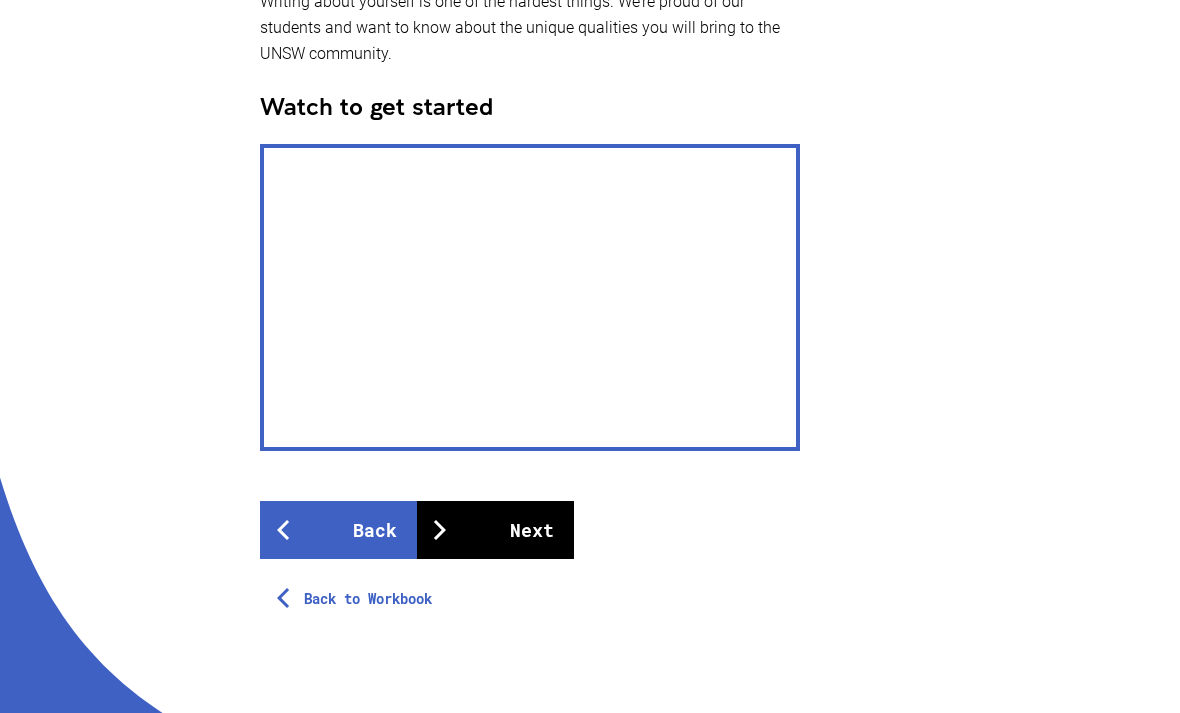 click on "Next" at bounding box center (495, 531) 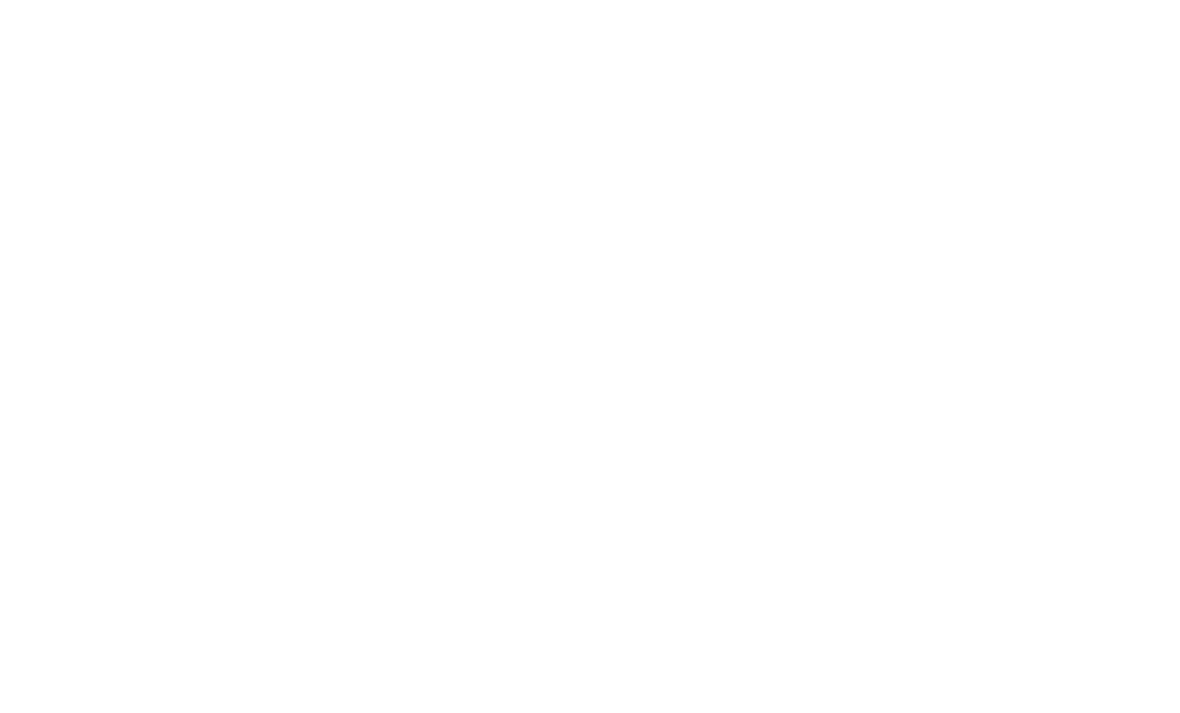scroll, scrollTop: 549, scrollLeft: 0, axis: vertical 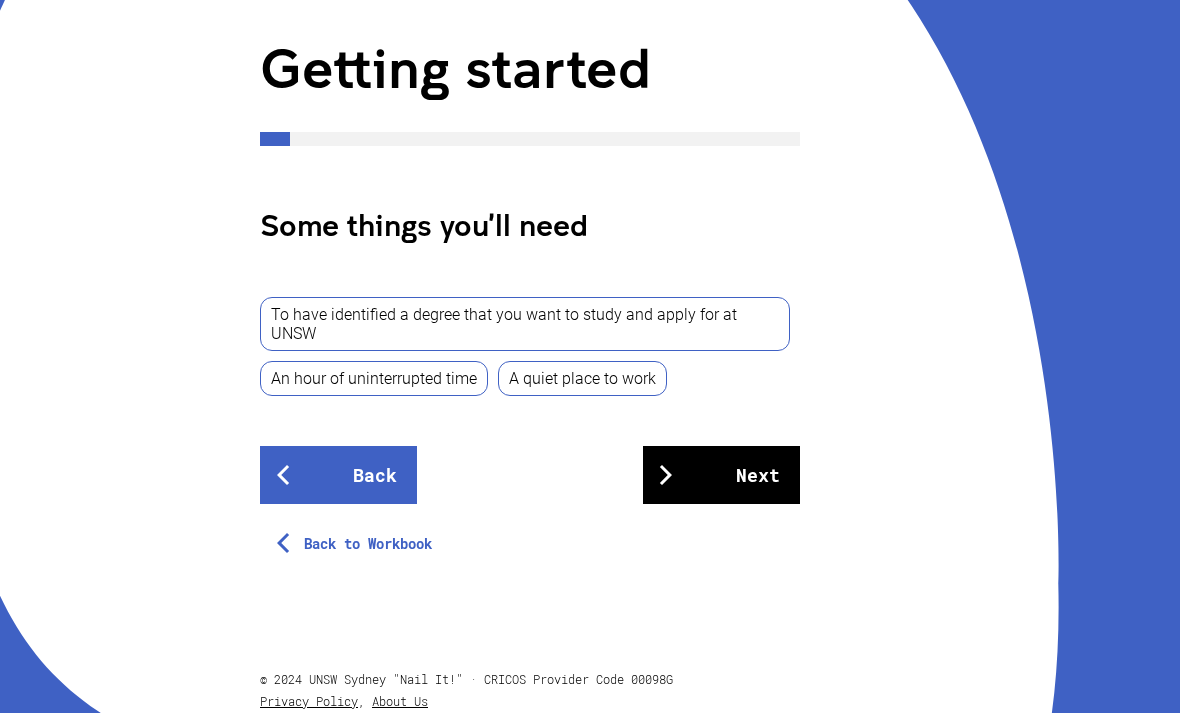 click on "Next" at bounding box center [721, 475] 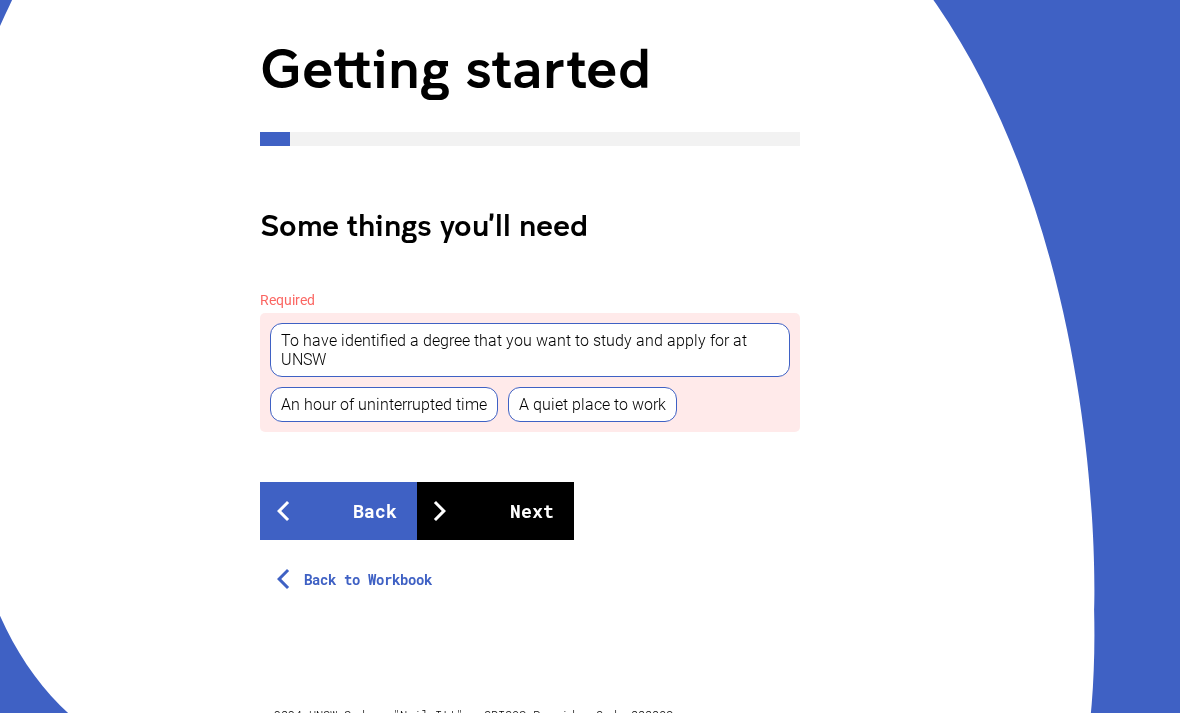 click on "To have identified a degree that you want to study and apply for at UNSW An hour of uninterrupted time A quiet place to work" at bounding box center (530, 372) 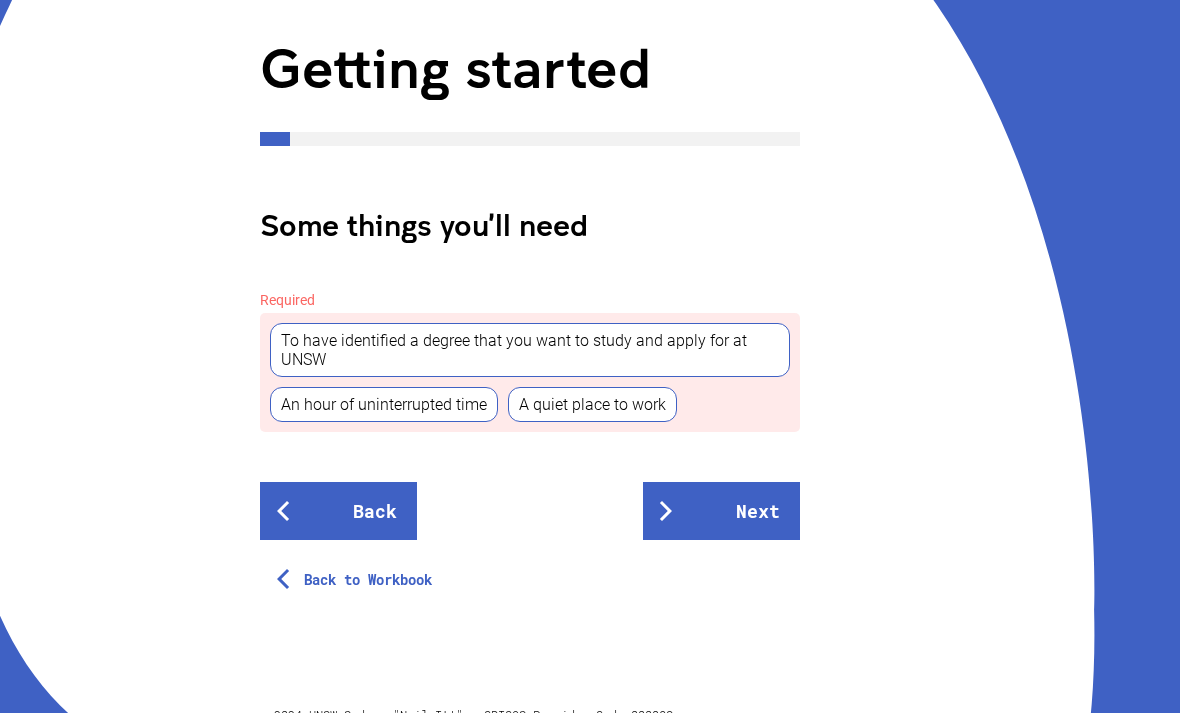 click on "To have identified a degree that you want to study and apply for at UNSW" at bounding box center (530, 350) 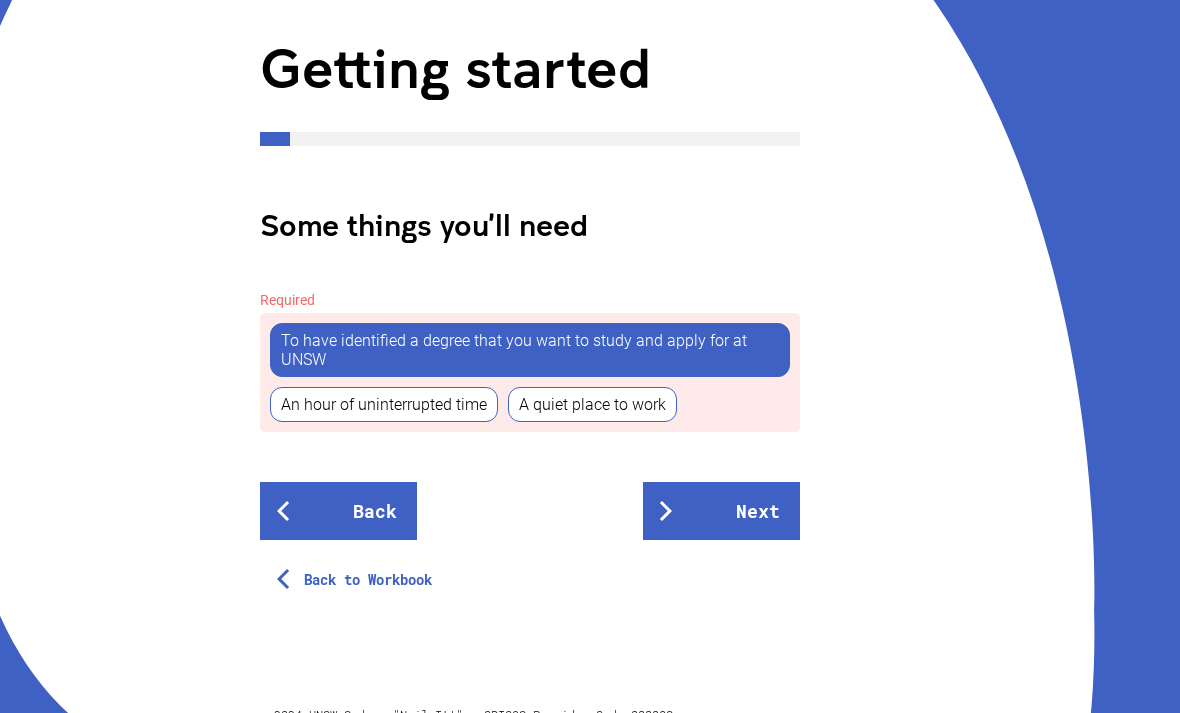 click on "An hour of uninterrupted time" at bounding box center [384, 404] 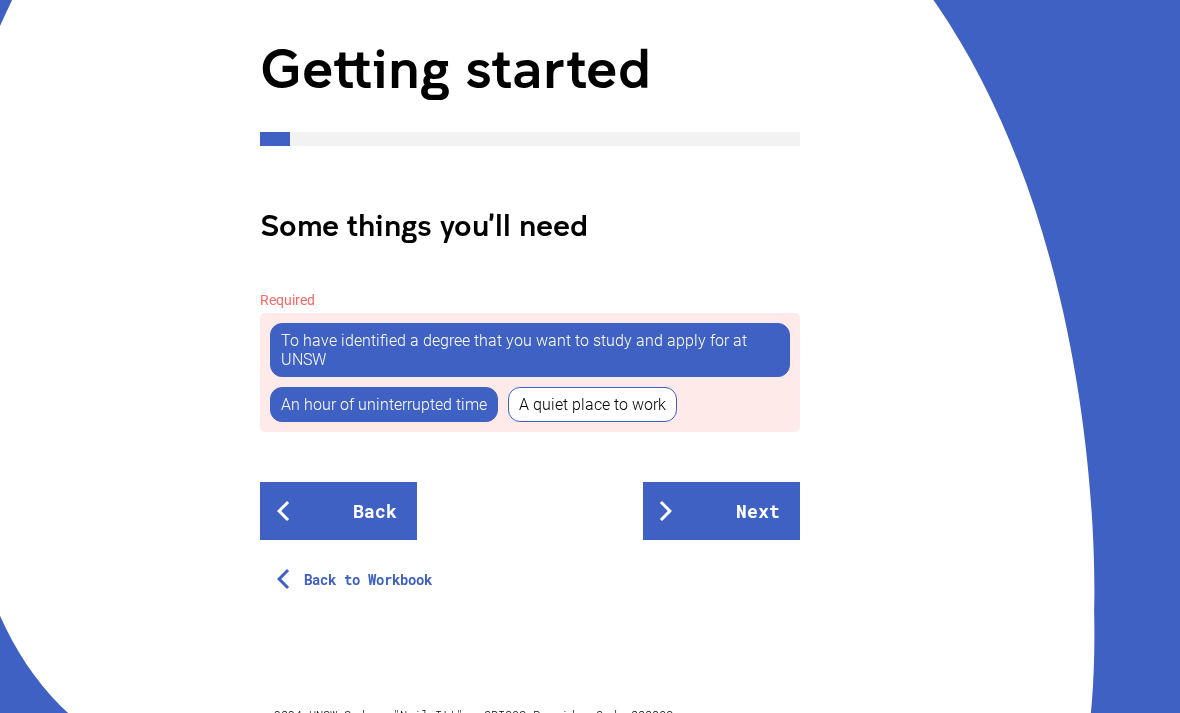 click on "A quiet place to work" at bounding box center [592, 404] 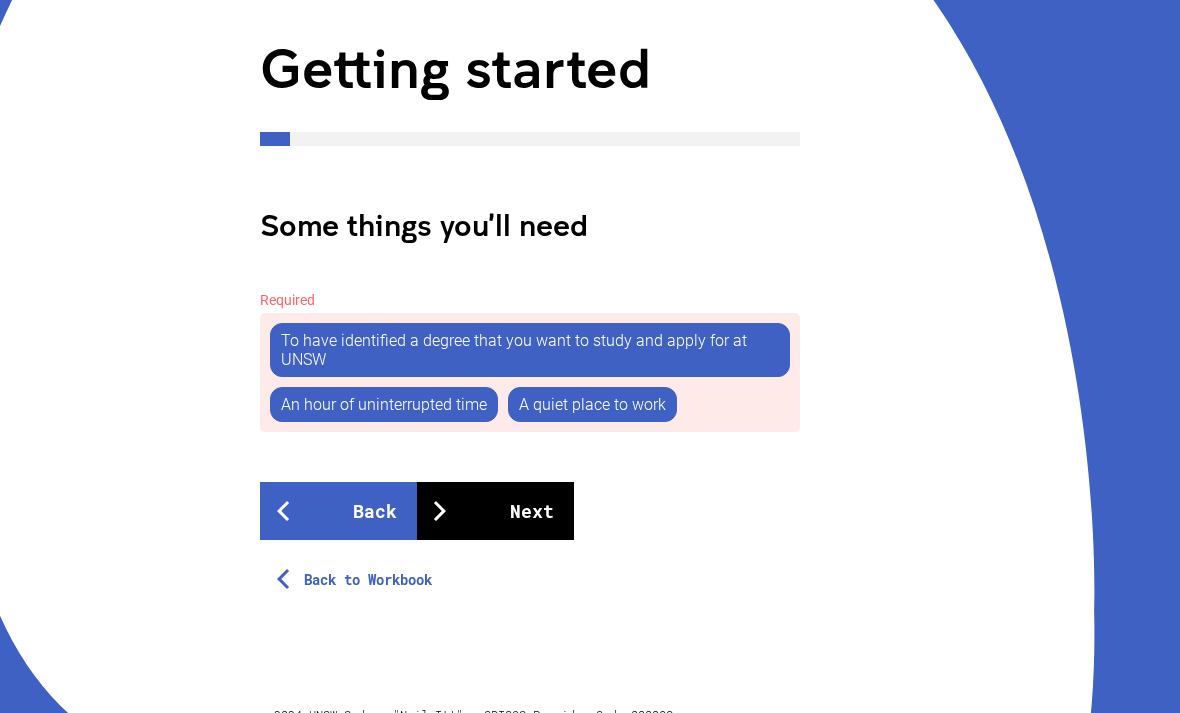 click on "Next" at bounding box center [495, 511] 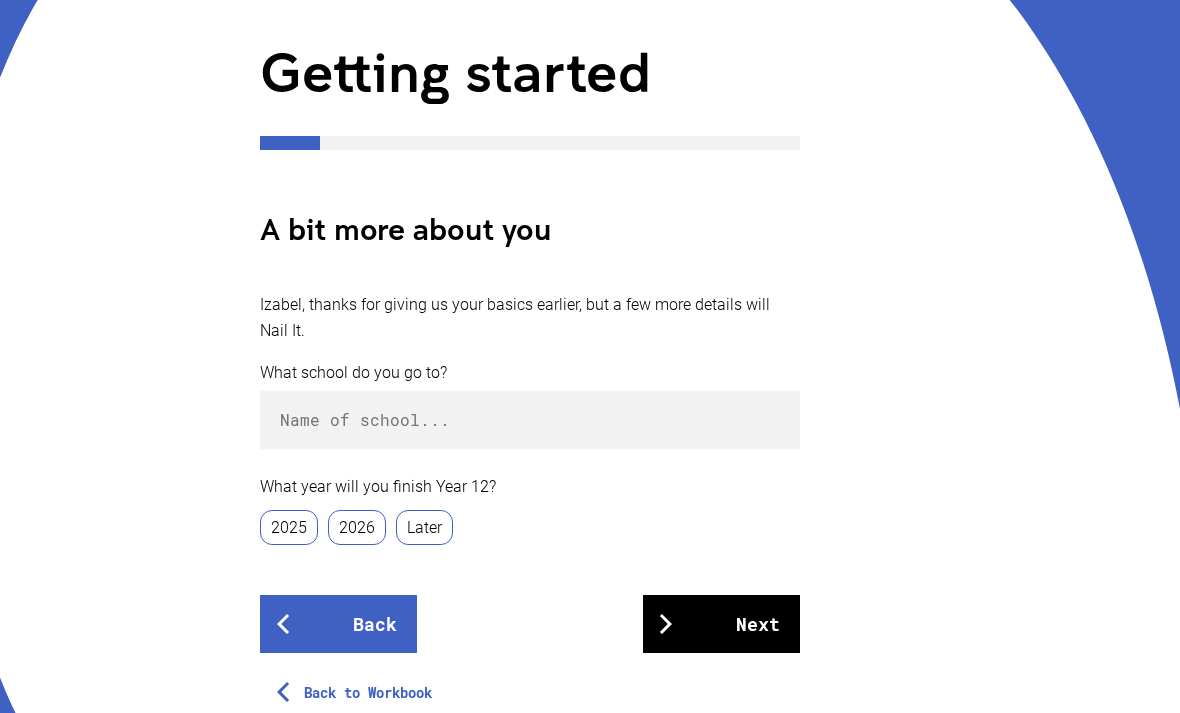 scroll, scrollTop: 252, scrollLeft: 0, axis: vertical 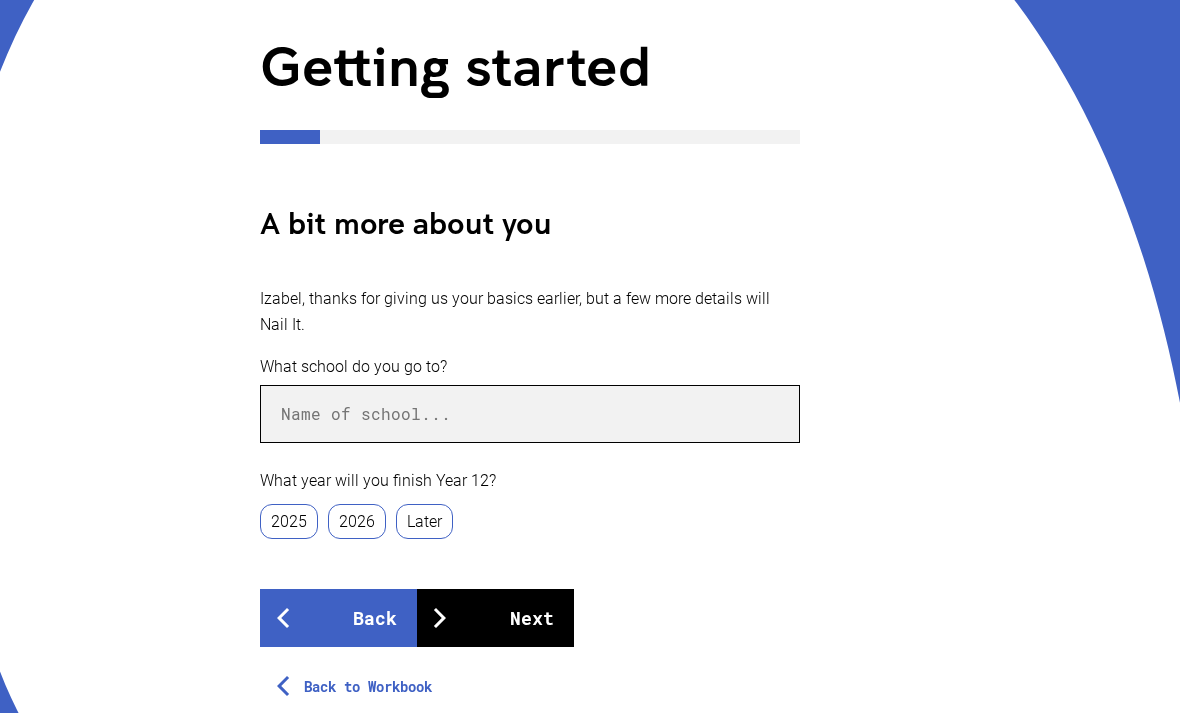 click at bounding box center [530, 414] 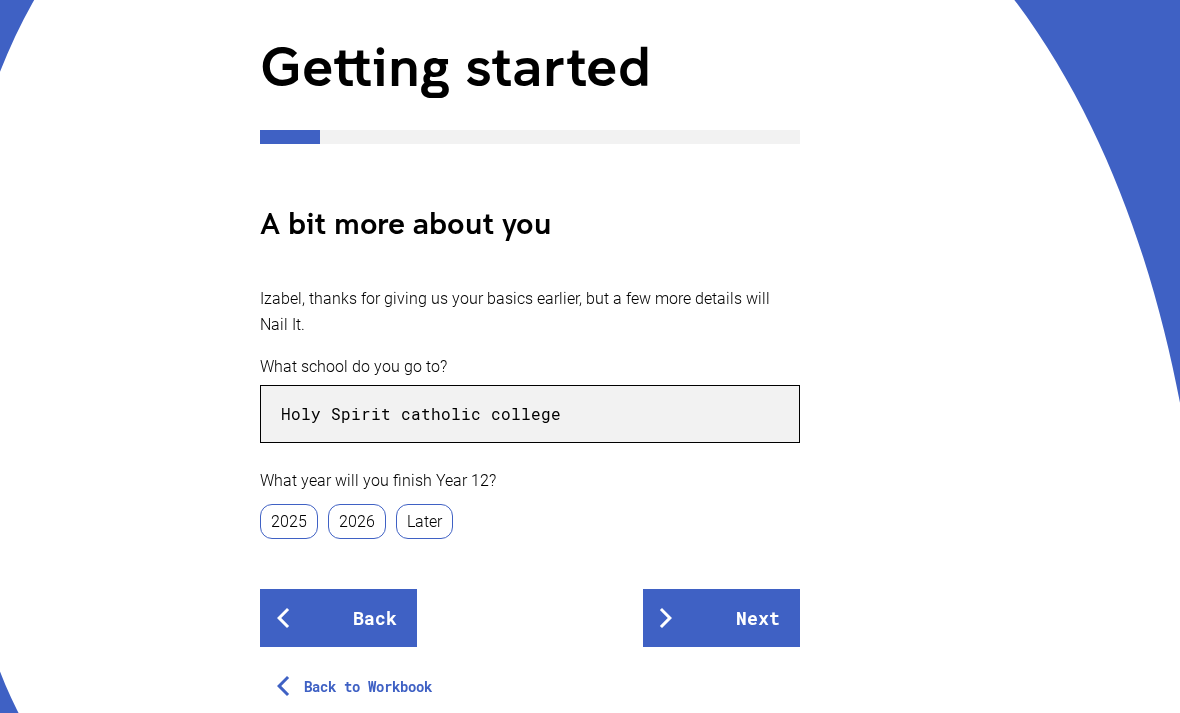 type on "Holy Spirit catholic college" 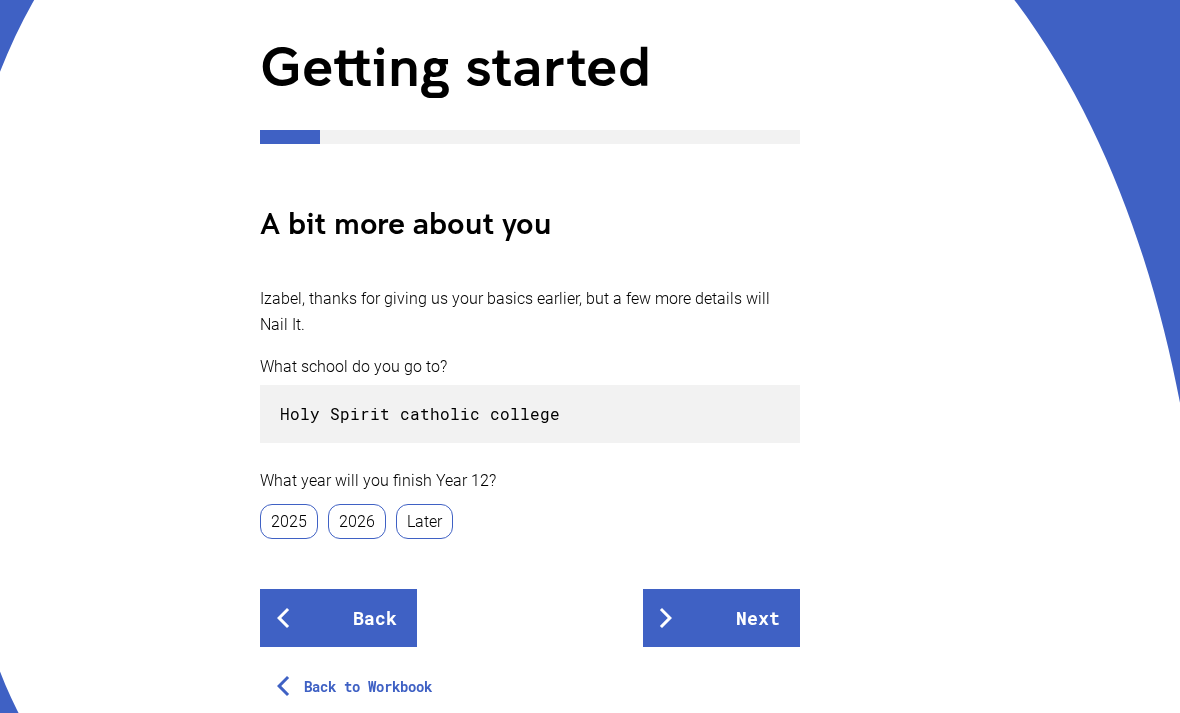 click on "2025" at bounding box center (289, 521) 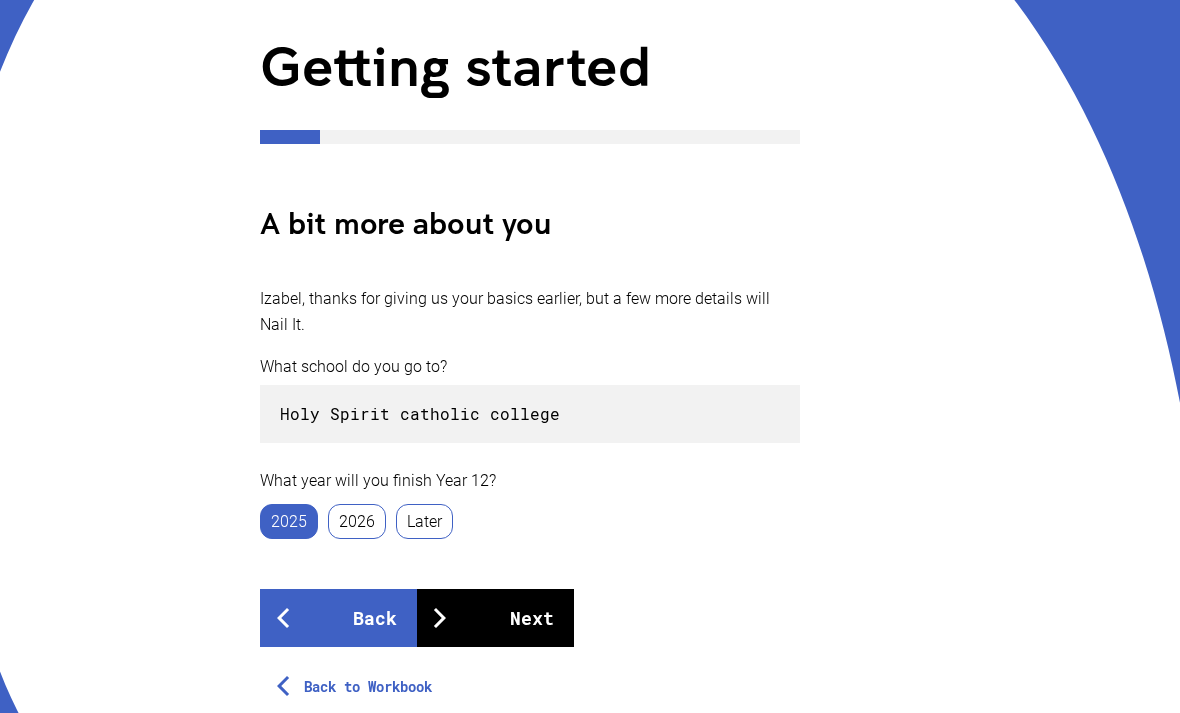 click on "Next" at bounding box center [495, 618] 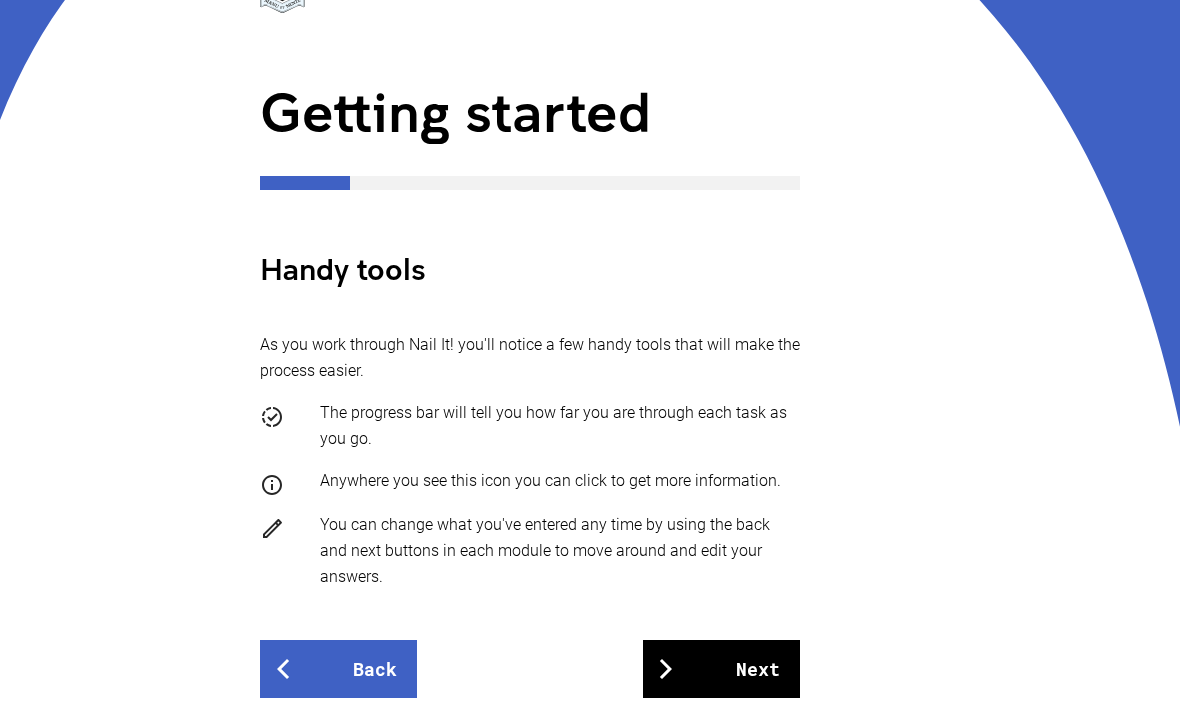 scroll, scrollTop: 206, scrollLeft: 0, axis: vertical 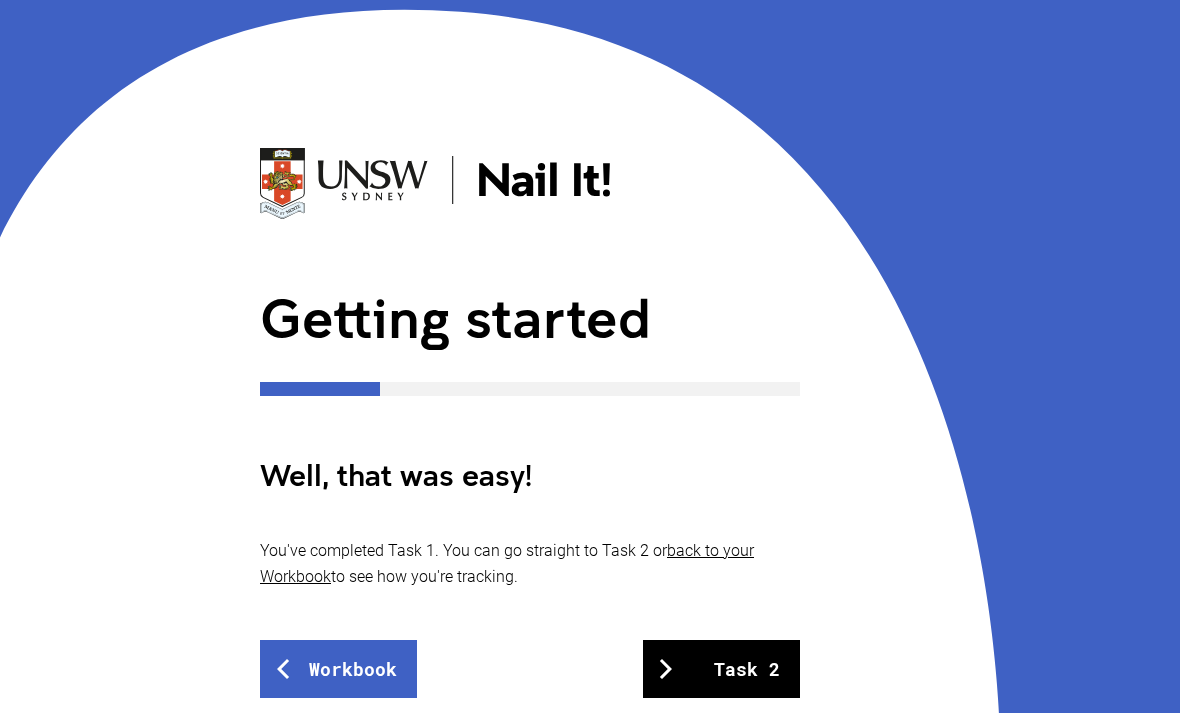 click on "Task 2" at bounding box center (721, 669) 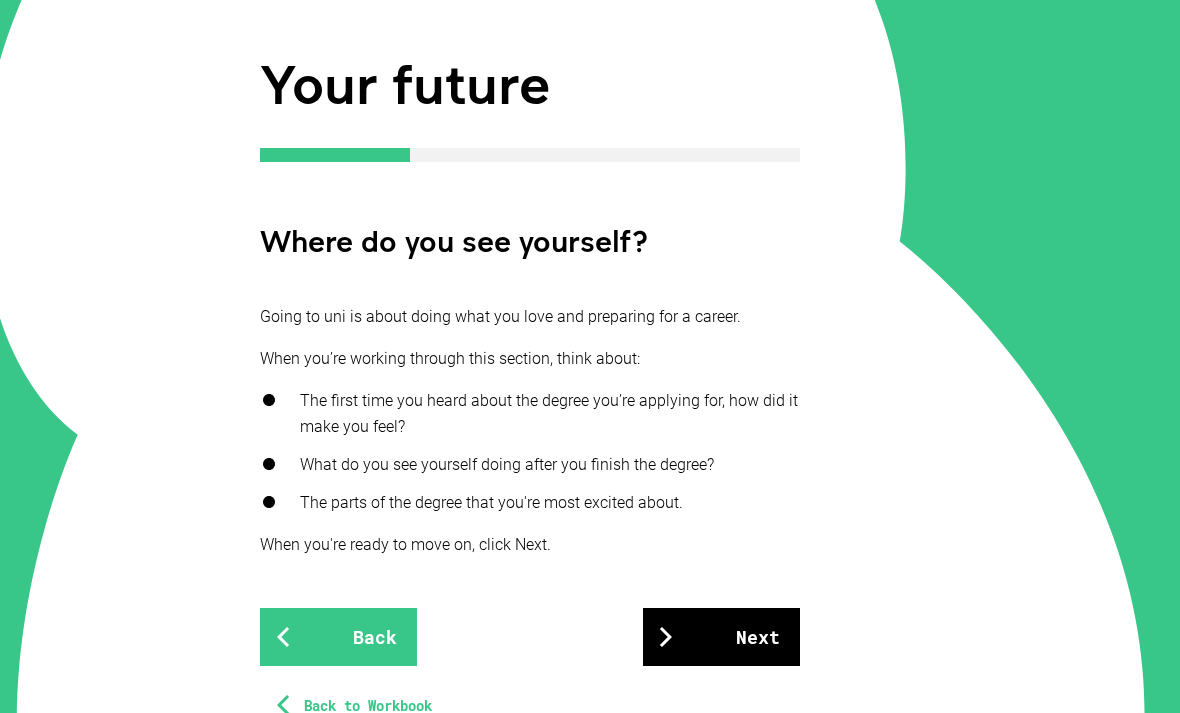 scroll, scrollTop: 230, scrollLeft: 0, axis: vertical 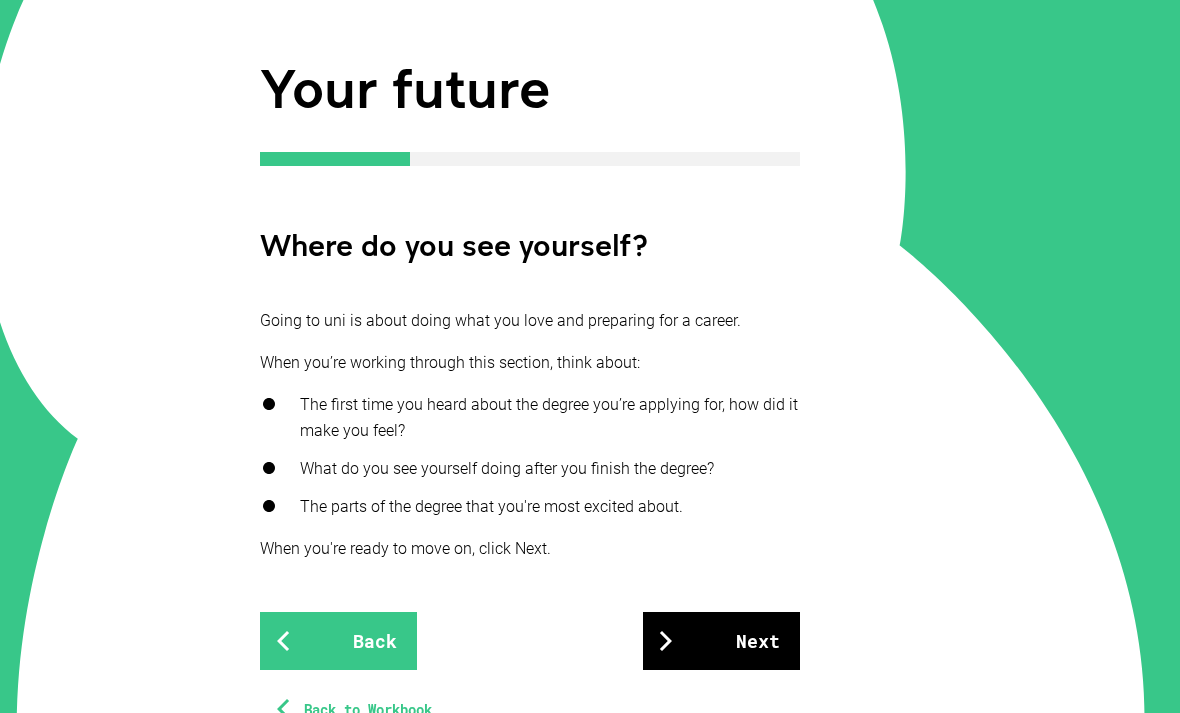 click on "Next" at bounding box center [721, 641] 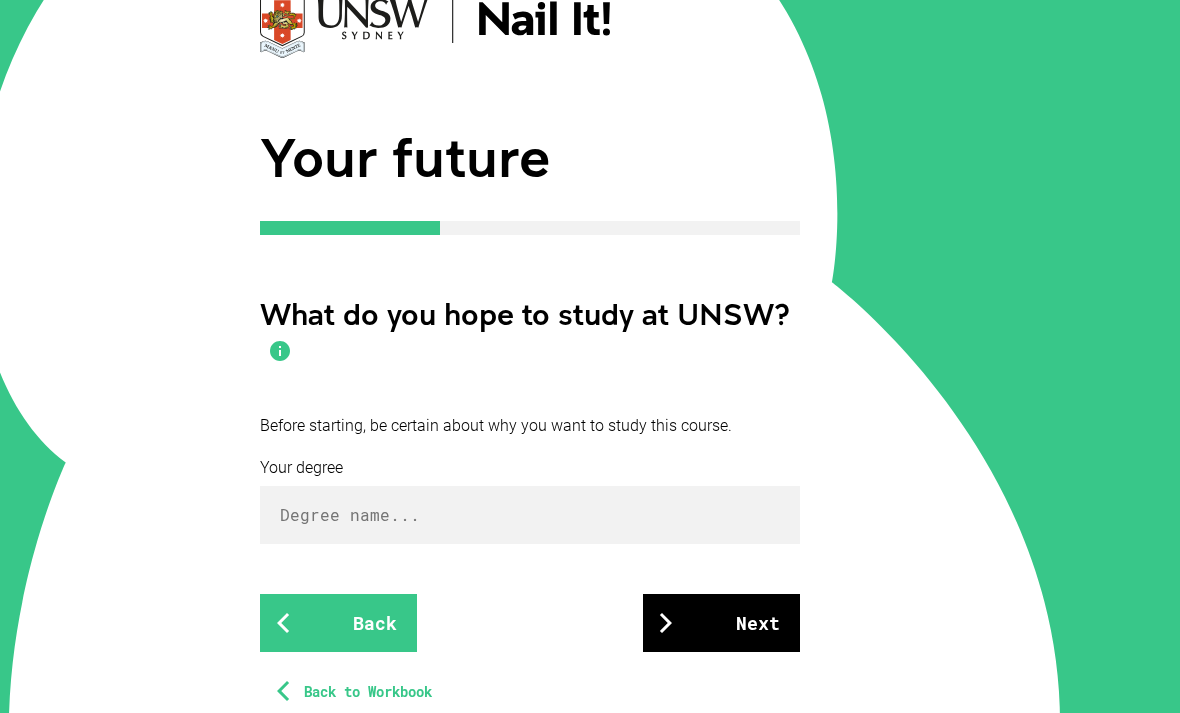 scroll, scrollTop: 0, scrollLeft: 0, axis: both 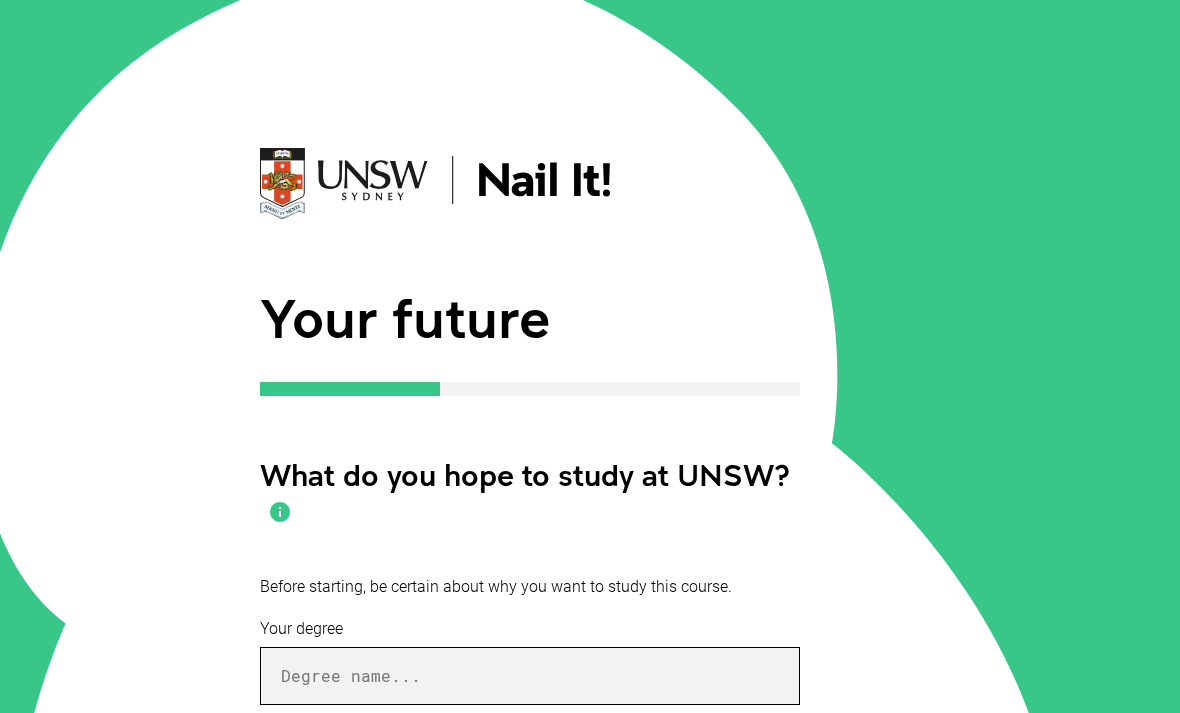 click at bounding box center [530, 676] 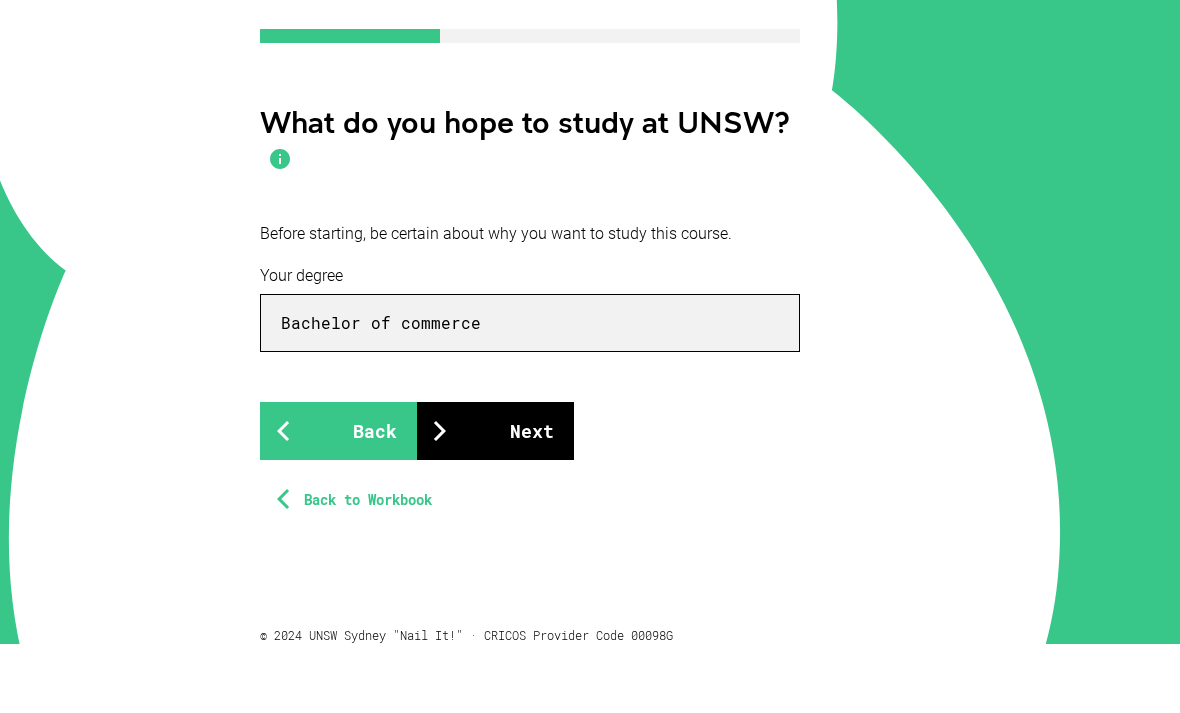 type on "Bachelor of commerce" 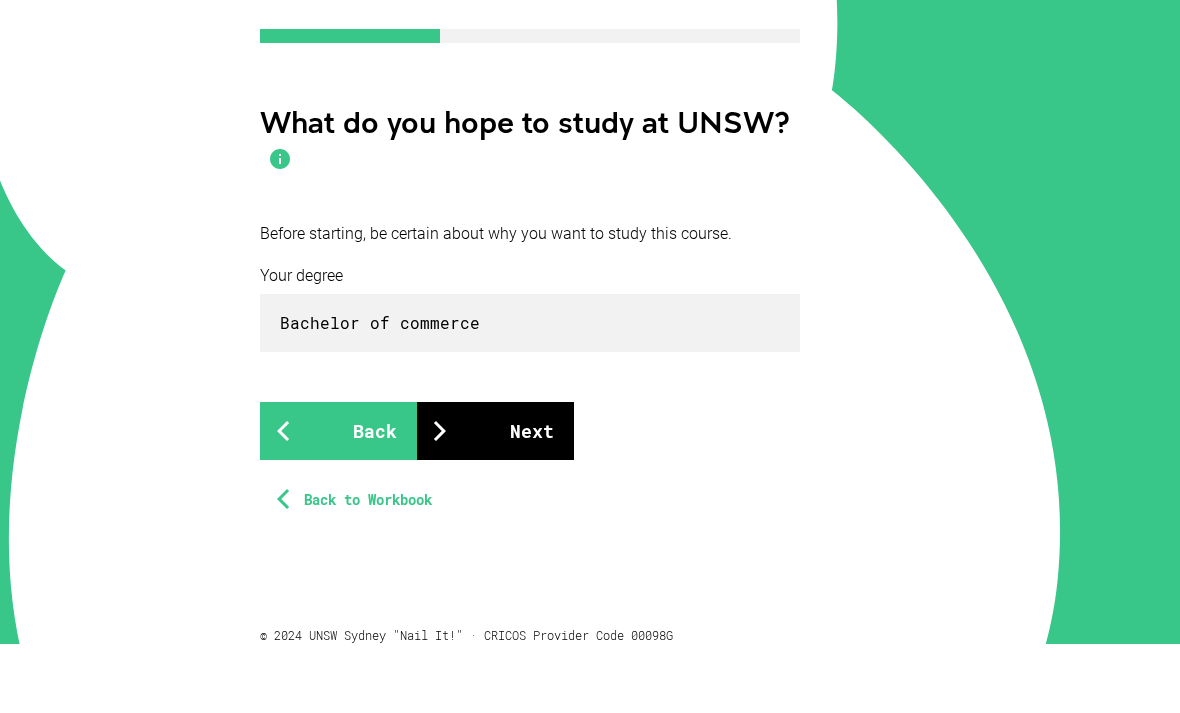 click on "Next" at bounding box center [495, 500] 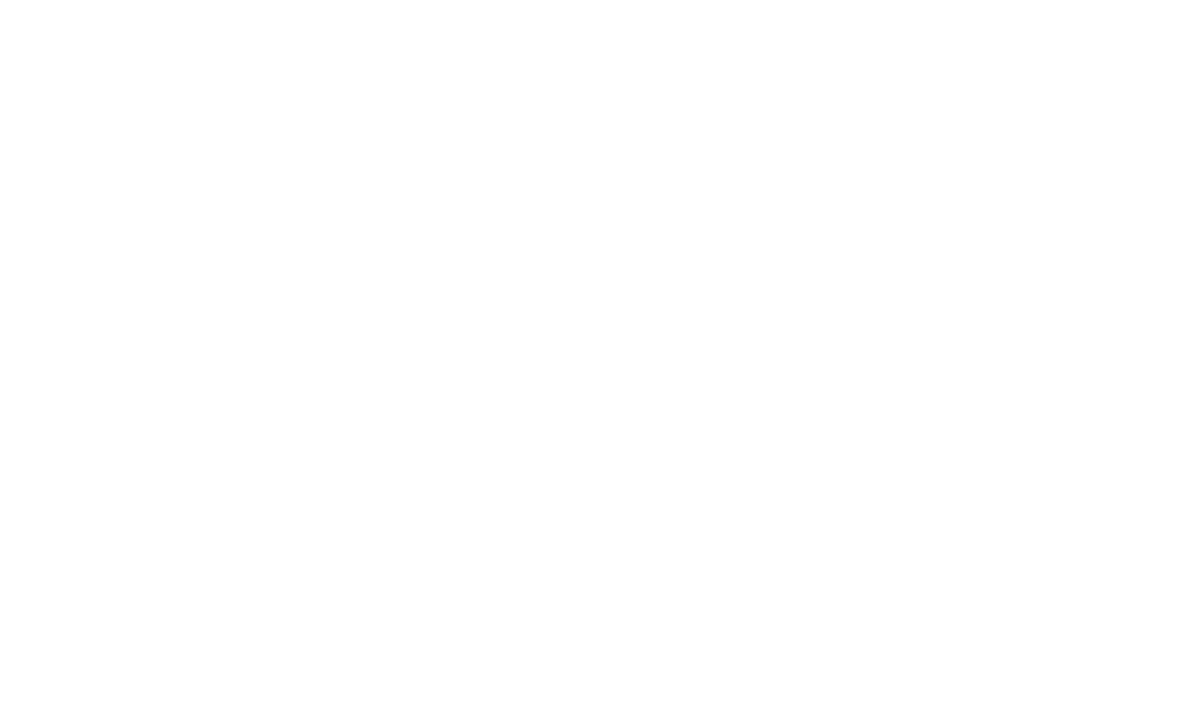 scroll, scrollTop: 353, scrollLeft: 0, axis: vertical 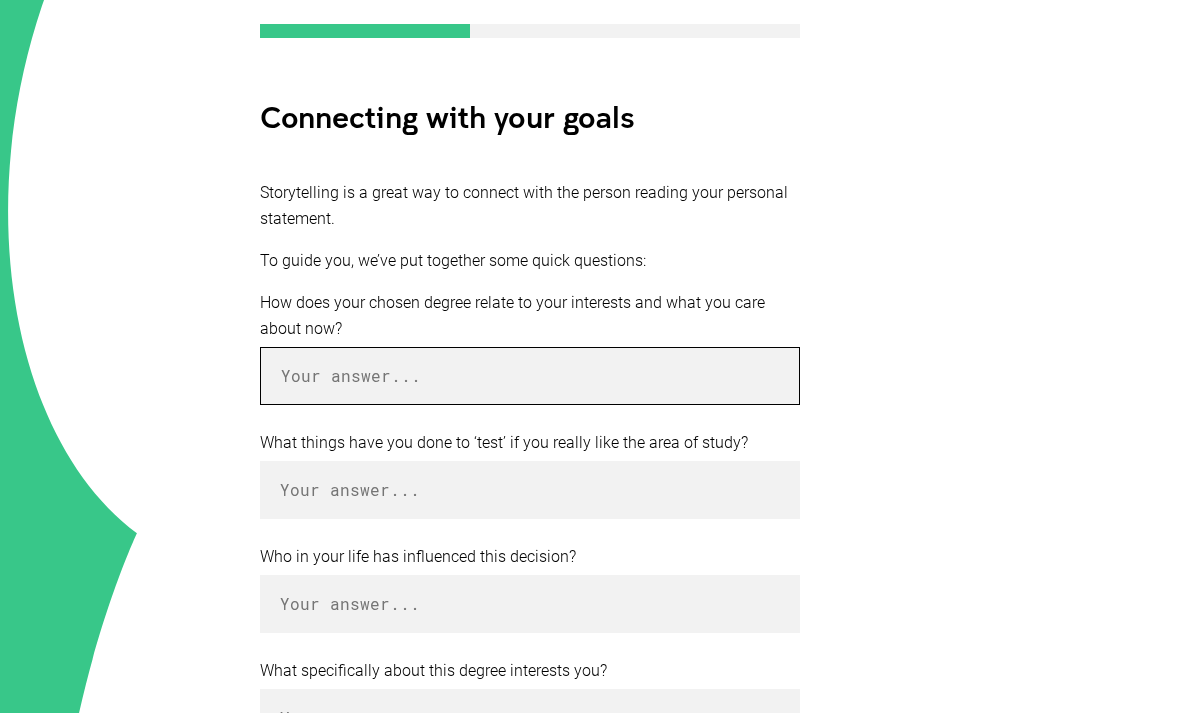 click at bounding box center (530, 376) 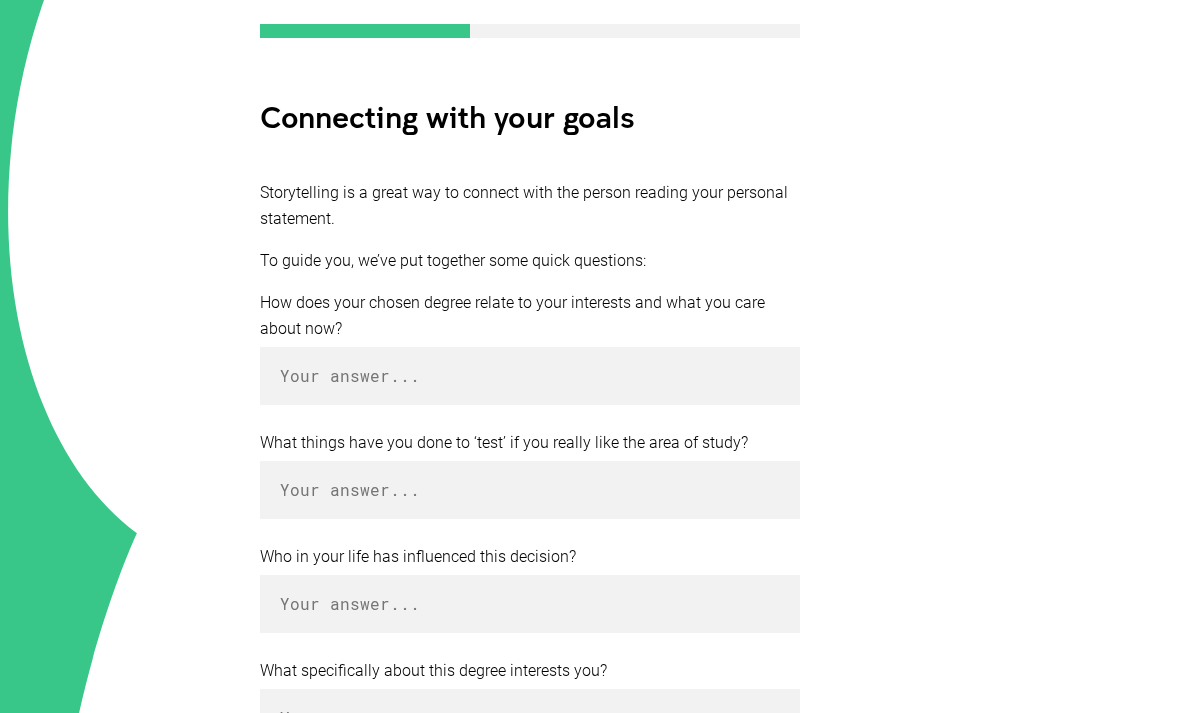 click on "Your future Connecting with your goals Storytelling is a great way to connect with the person reading your personal statement. To guide you, we’ve put together some quick questions: How does your chosen degree relate to your interests and what you care about now? What things have you done to ‘test’ if you really like the area of study? Who in your life has influenced this decision? What specifically about this degree interests you? What is your career goal and how does it relate to the degree? Back Next Back to Workbook © 2024 UNSW Sydney "Nail It!" · CRICOS Provider Code 00098G Privacy Policy ,   About Us" at bounding box center [590, 497] 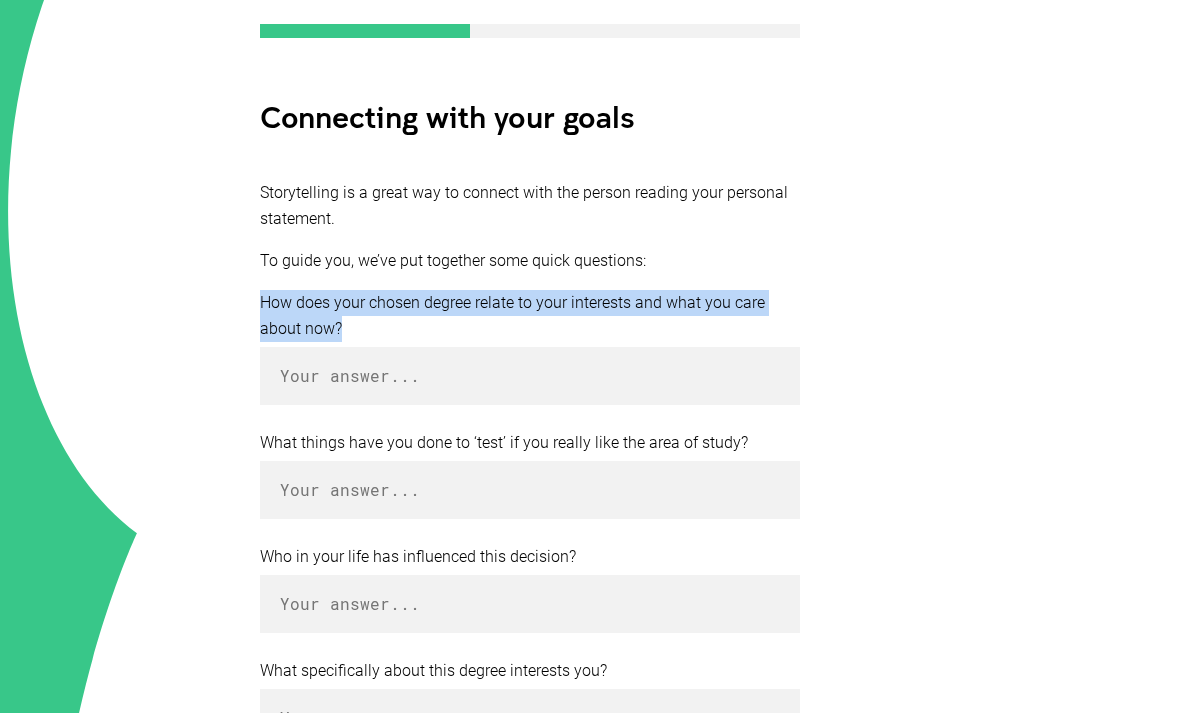 copy on "How does your chosen degree relate to your interests and what you care about now?" 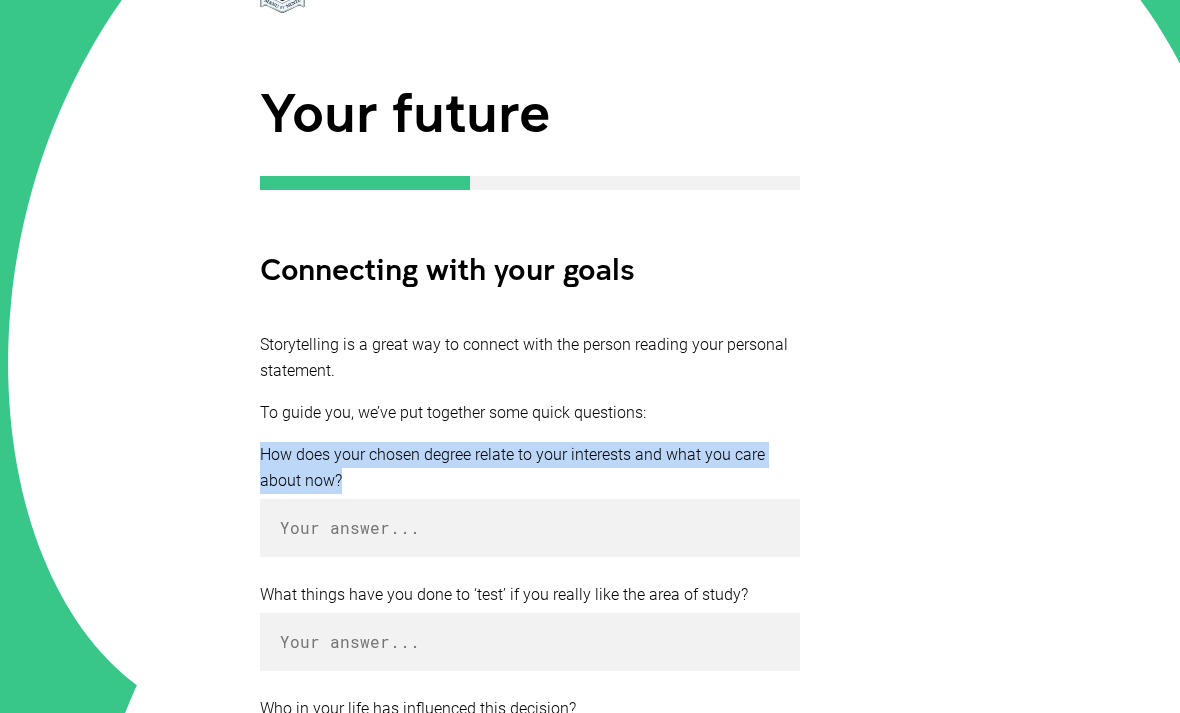 scroll, scrollTop: 0, scrollLeft: 0, axis: both 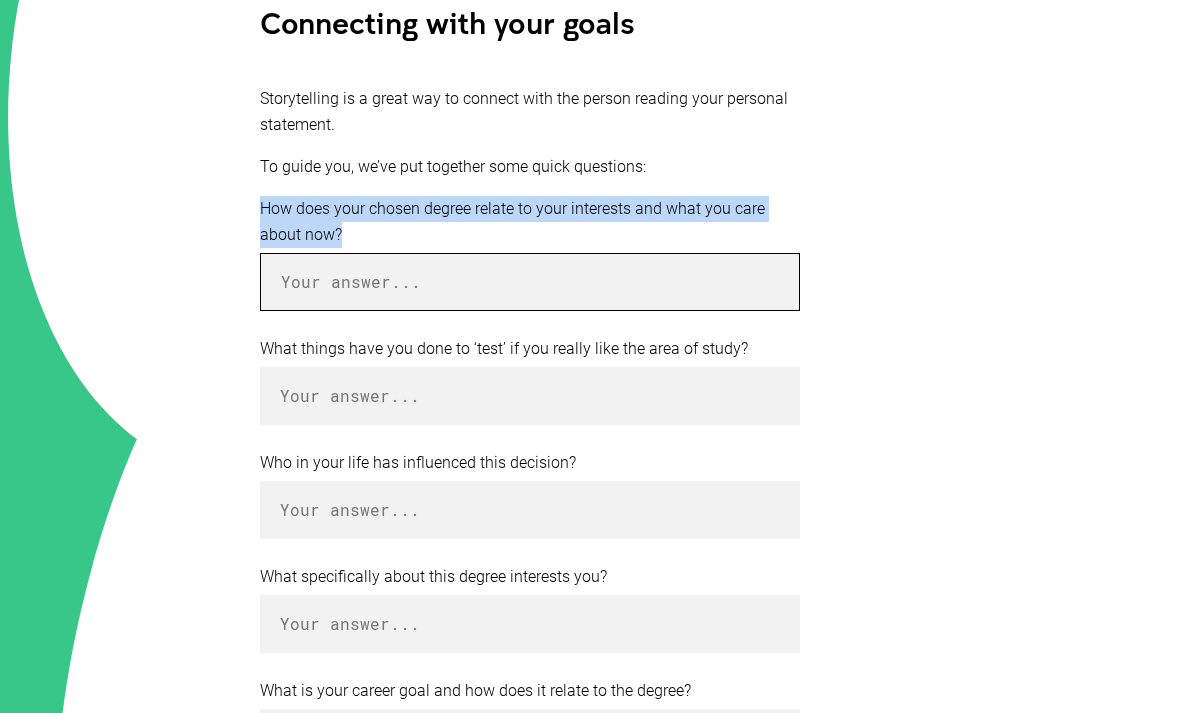 click at bounding box center [530, 283] 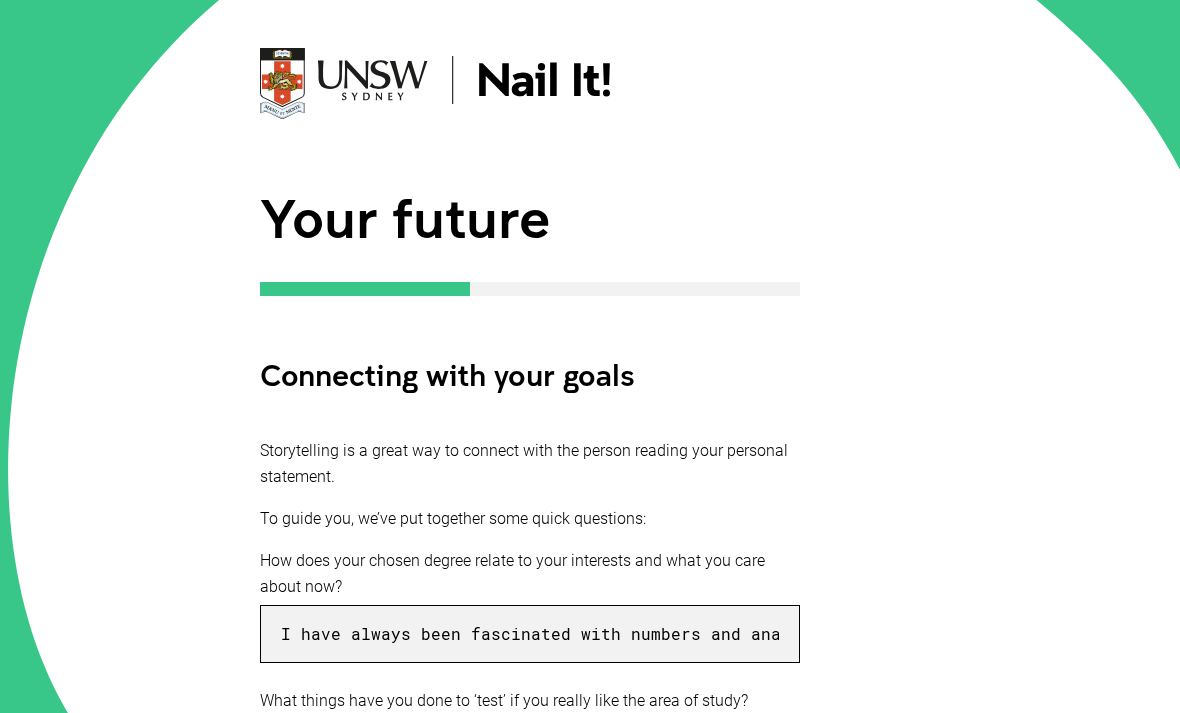 scroll, scrollTop: 0, scrollLeft: 0, axis: both 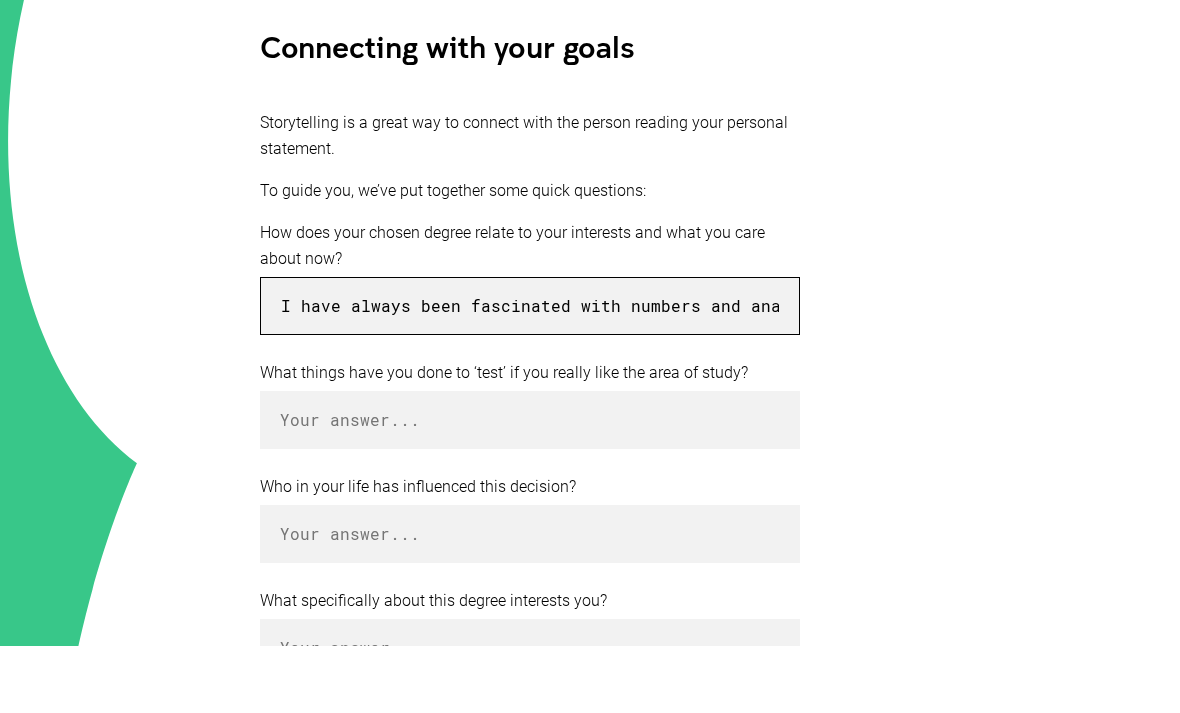 paste on "fascinated by the world of finance and the way investment banking helps drive growth for companies and economies. I enjoy working with numbers, analysing data, and thinking strategically—especially in high-pressure, fast-paced environments. A Bachelor of Commerce at UNSW is the perfect fit for me because it will help build my financial knowledge, develop my problem-solving skills, and expose me to real-world business challenges. It aligns with my ambition to become an investment banker and make a meaningful impact through smart financial decisions and strategic advice." 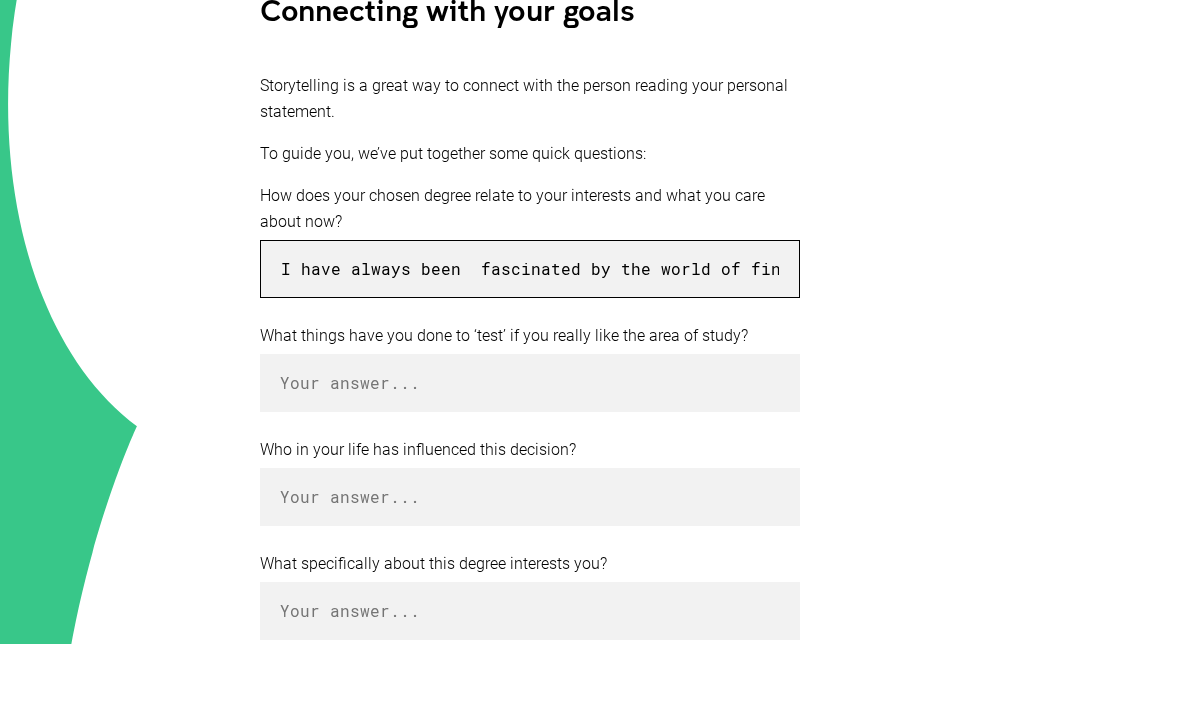 scroll, scrollTop: 406, scrollLeft: 0, axis: vertical 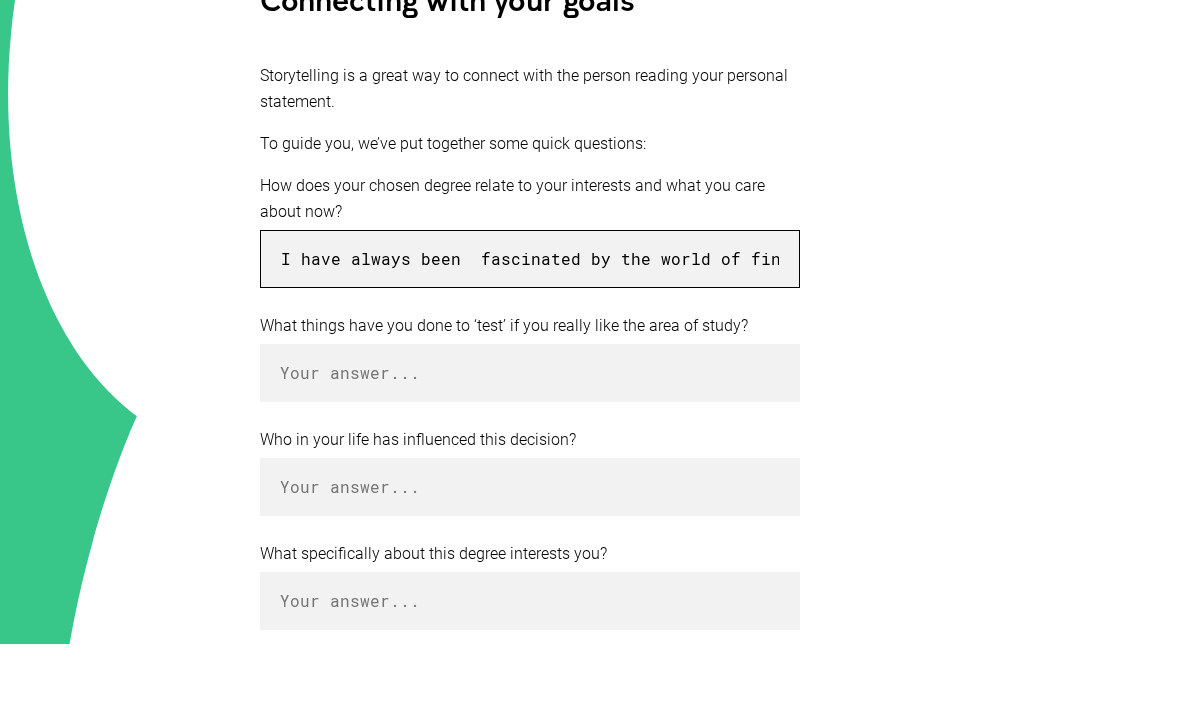 click on "I have always been  fascinated by the world of finance and the way investment banking helps drive growth for companies and economies. I enjoy working with numbers, analysing data, and thinking strategically—especially in high-pressure, fast-paced environments. A Bachelor of Commerce at UNSW is the perfect fit for me because it will help build my financial knowledge, develop my problem-solving skills, and expose me to real-world business challenges. It aligns with my ambition to become an investment banker and make a meaningful impact through smart financial decisions and strategic advice." at bounding box center [530, 328] 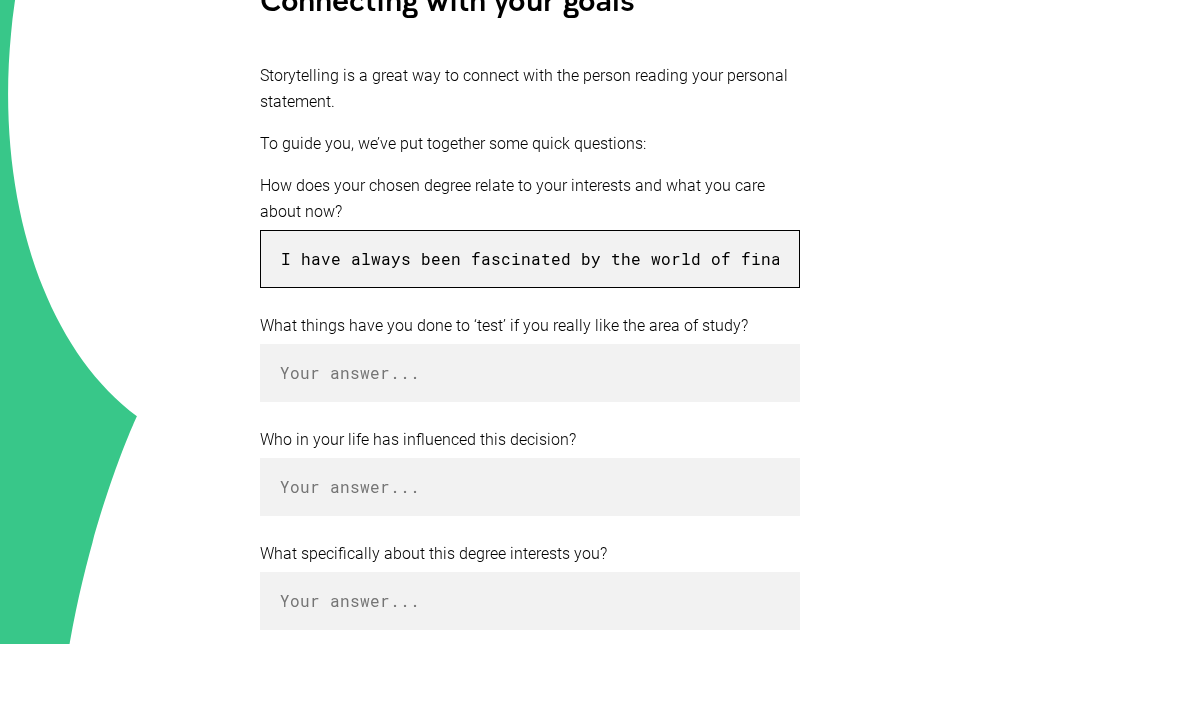 click on "I have always been fascinated by the world of finance and the way investment banking helps drive growth for companies and economies. I enjoy working with numbers, analysing data, thinking strategically, and fastpaced environments. A Bachelor of Commerce at UNSW is the perfect fit for me because it will help build my financial knowledge, develop my problem-solving skills, and expose me to real-world business challenges. It aligns with my ambition to become an investment banker and make a meaningful impact through smart financial decisions and strategic advice." at bounding box center (530, 328) 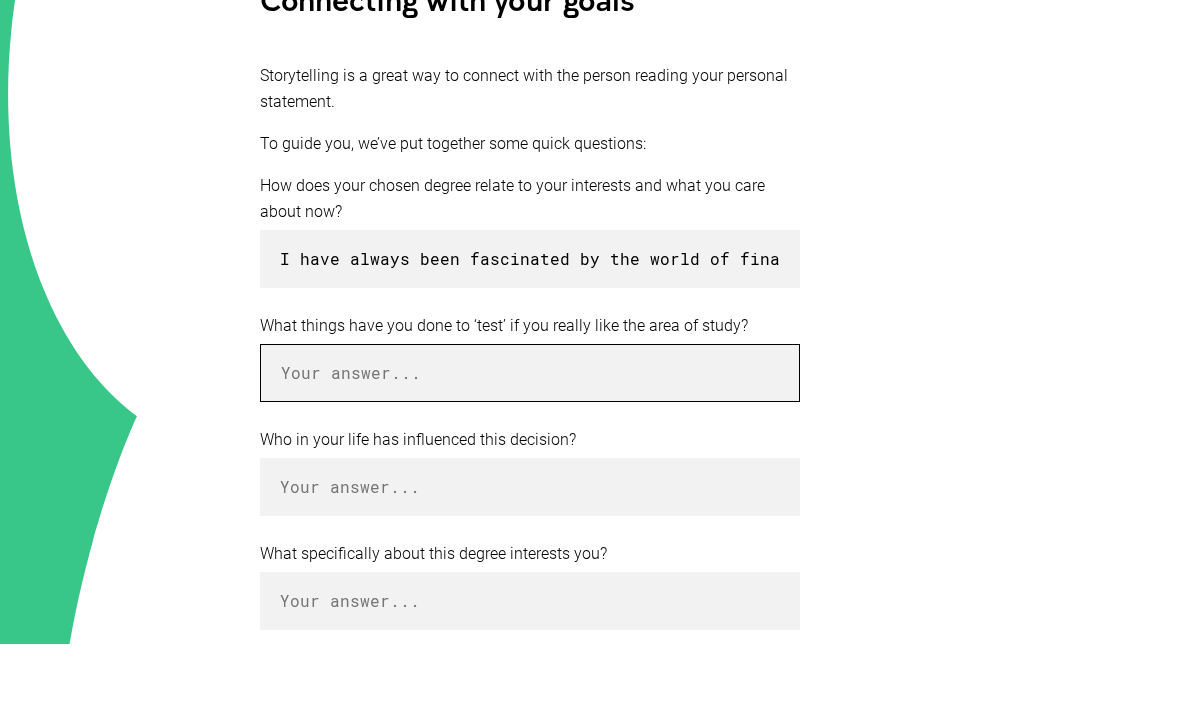 click at bounding box center [530, 442] 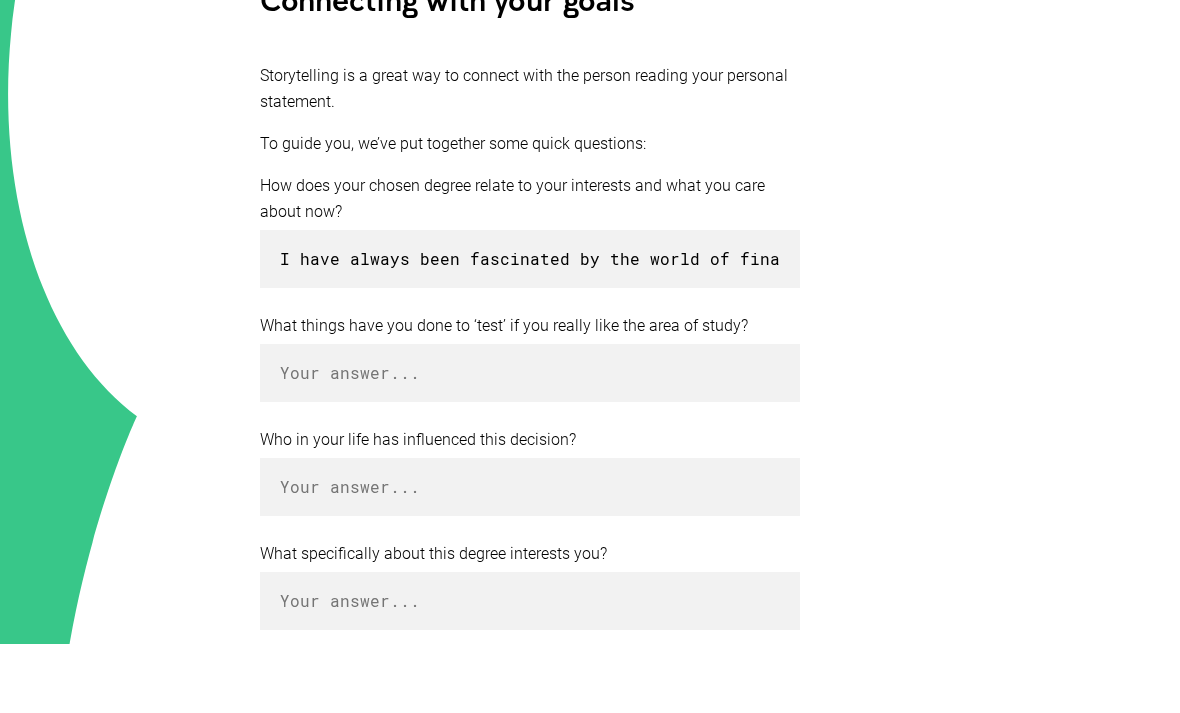 click on "What things have you done to ‘test’ if you really like the area of study?" at bounding box center [530, 395] 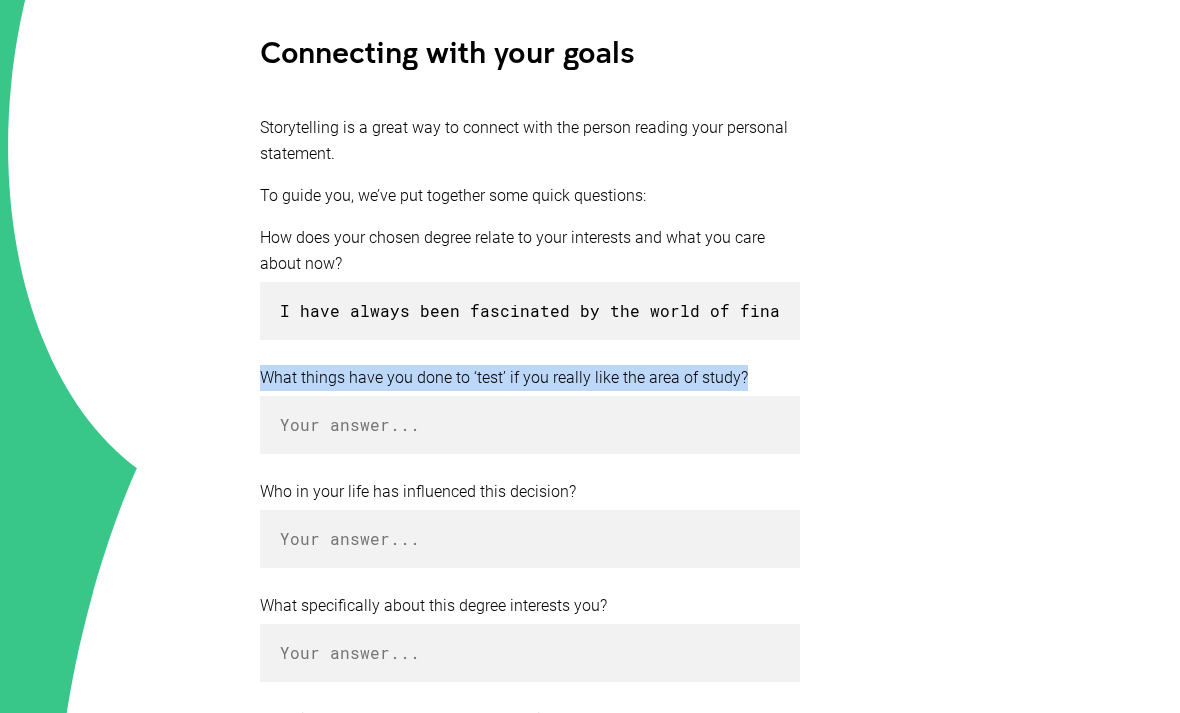 scroll, scrollTop: 423, scrollLeft: 0, axis: vertical 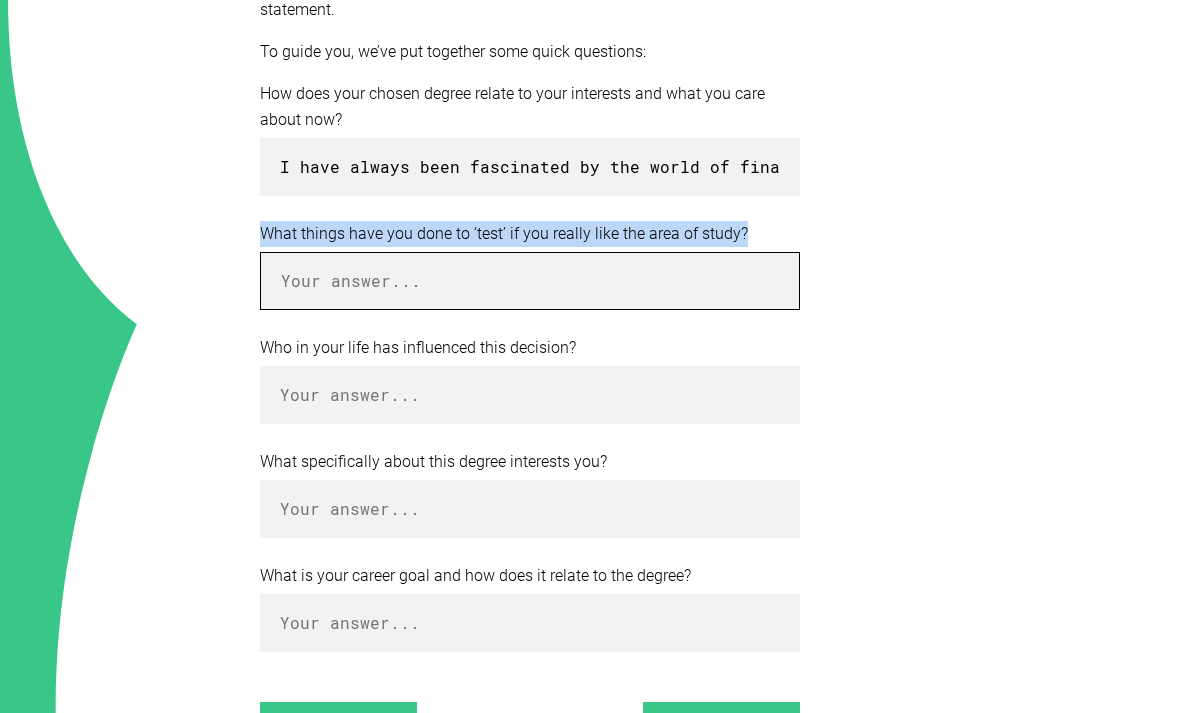 click at bounding box center (530, 282) 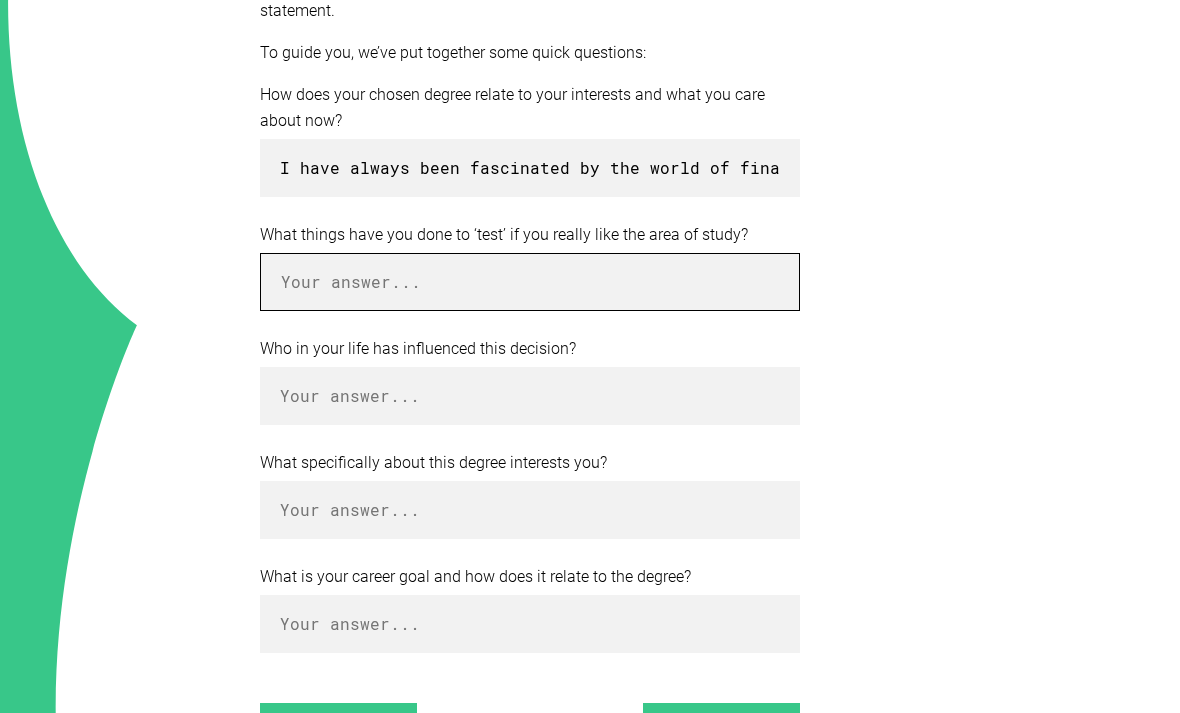 click at bounding box center [530, 282] 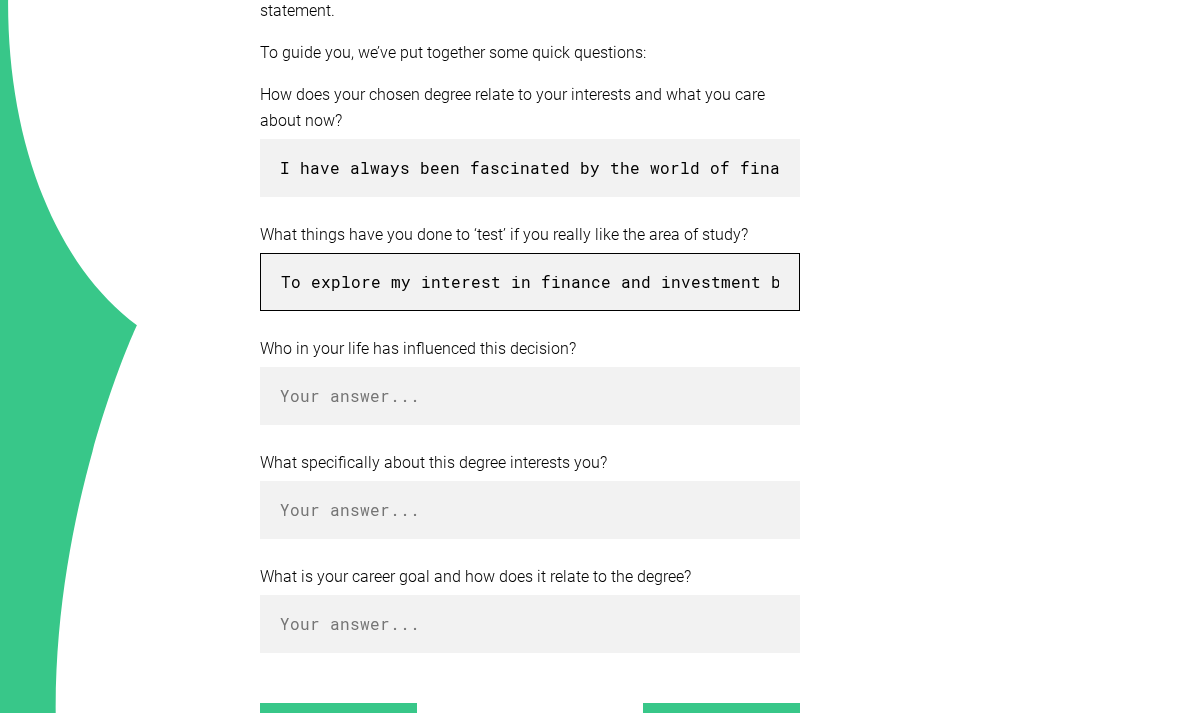 type on "To explore my interest in finance and investment banking, I’ve taken Business Studies at school, which sparked my curiosity about markets, corporate strategy, and financial systems. Outside of class, I’ve followed financial news, watched videos and read articals to explore a bachelor of commerce and how investment banks work behind the scenes. I’ve also done mock trading and budgeting activities to better understand how financial decisions are made. These experiences have confirmed that I enjoy working with data, thinking analytically, and solving complex problems skills that are central to the degree and career I want to pursue." 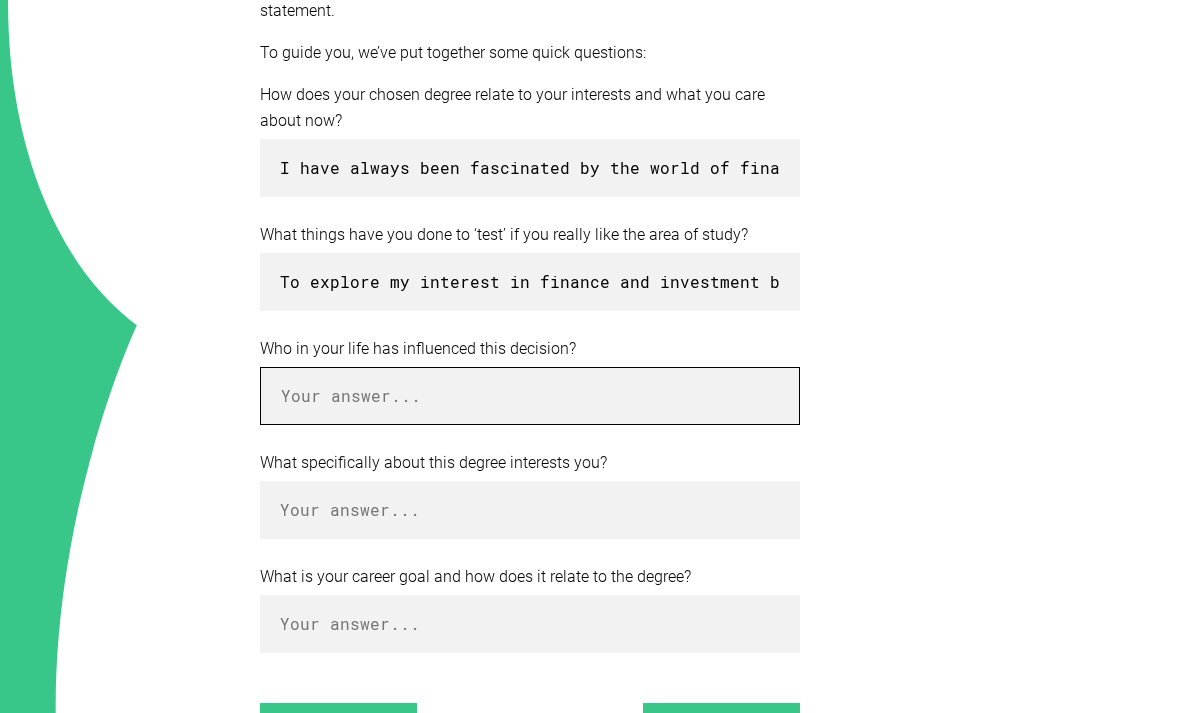 click at bounding box center [530, 396] 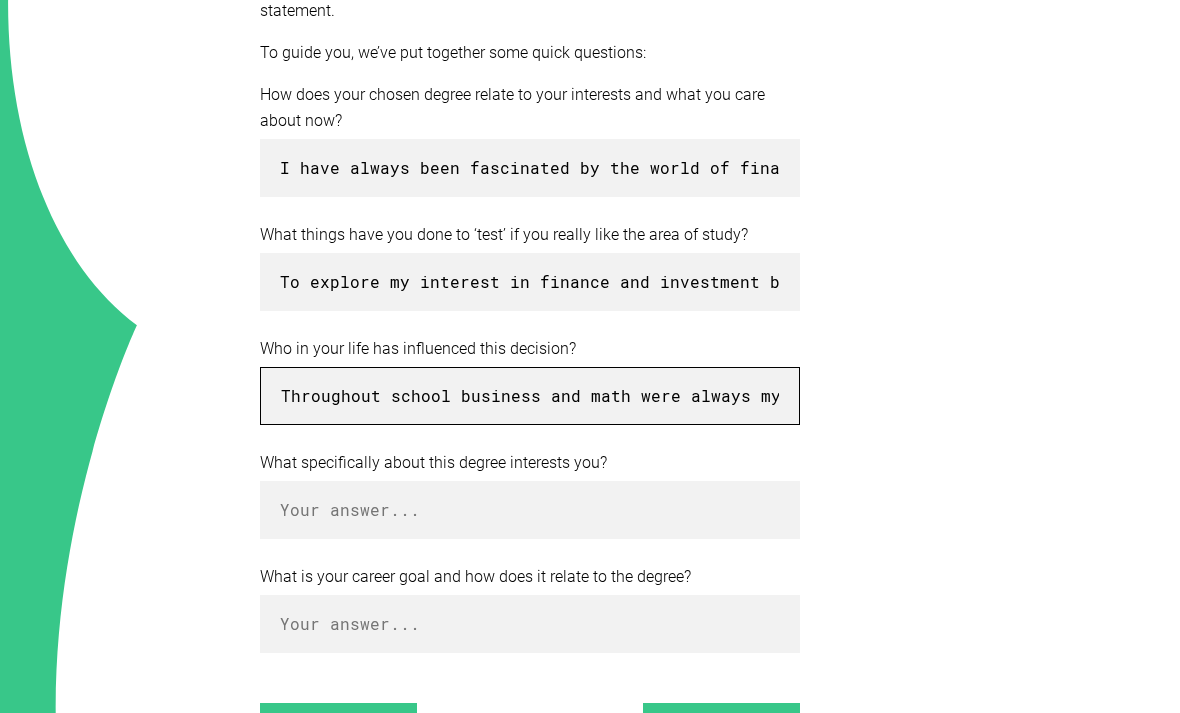 click on "Throughout school business and math were always my favourite subjects so speaking woth my career advisor" at bounding box center [530, 396] 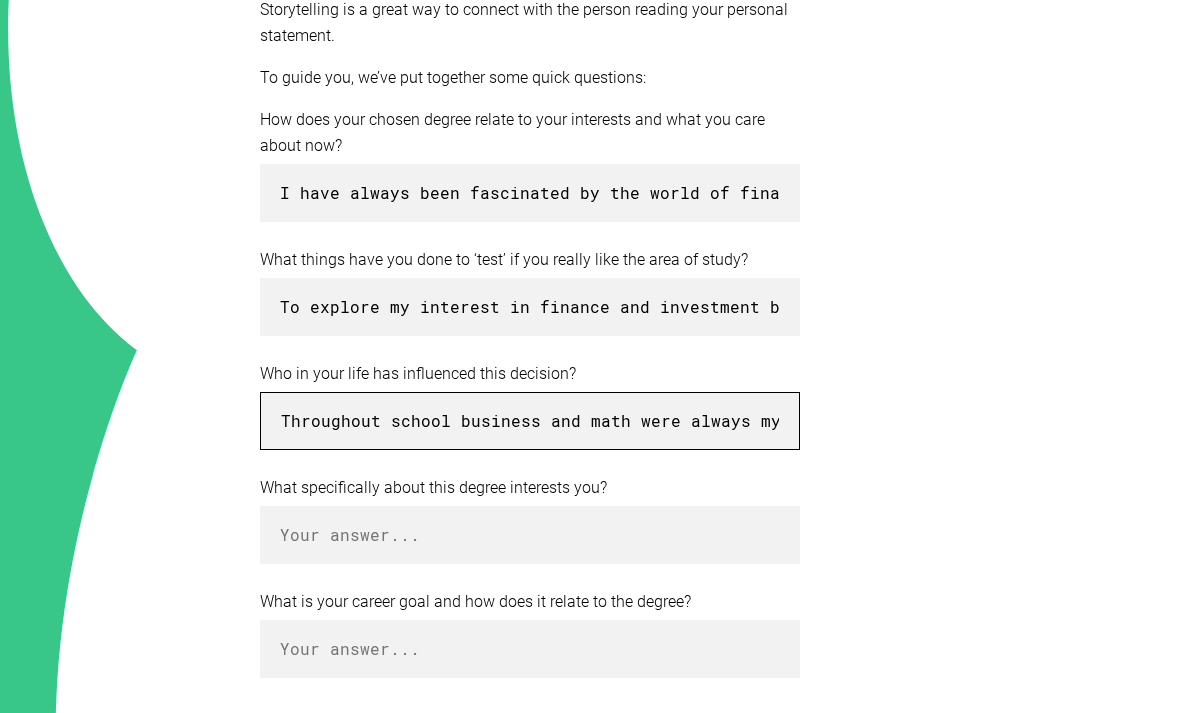 scroll, scrollTop: 538, scrollLeft: 0, axis: vertical 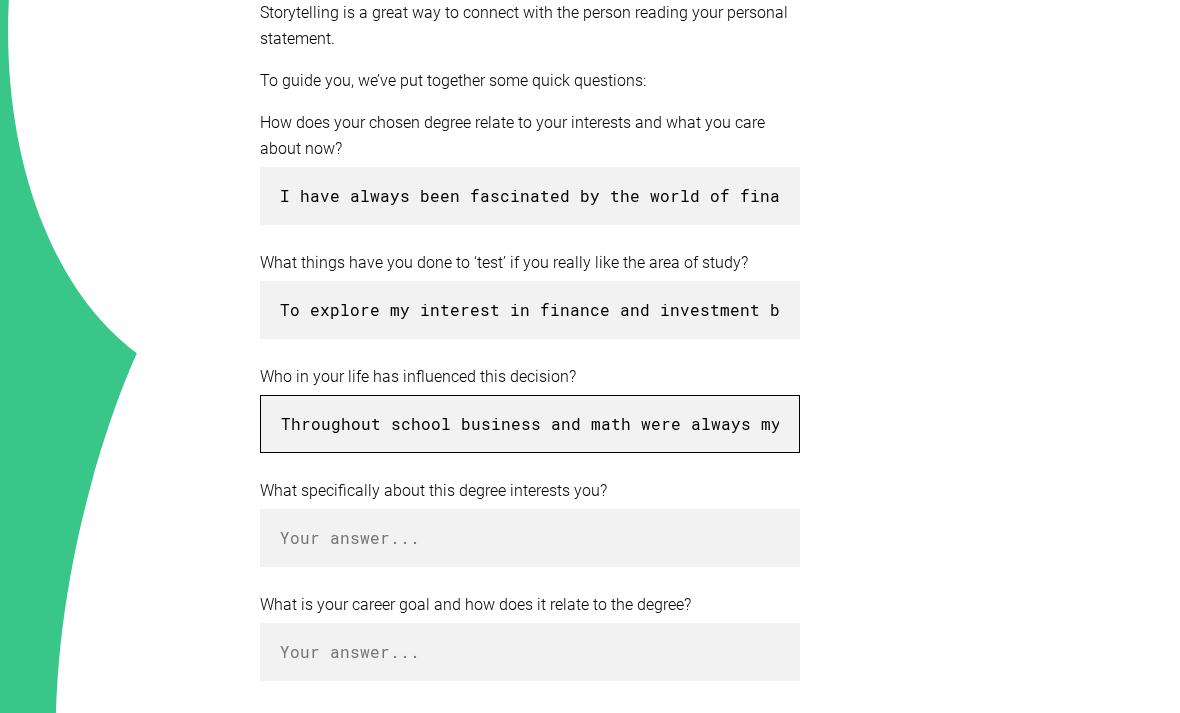 click on "Throughout school business and math were always my favourite subjects so speaking with my career advisor" at bounding box center (530, 424) 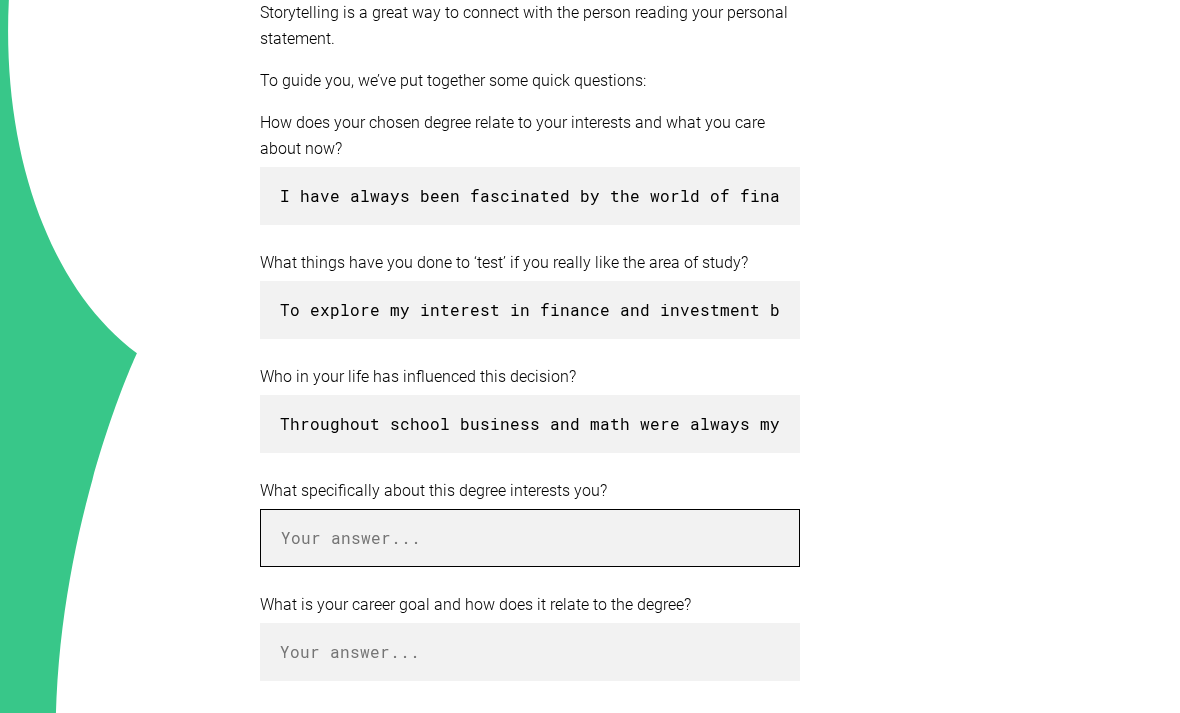 click at bounding box center (530, 538) 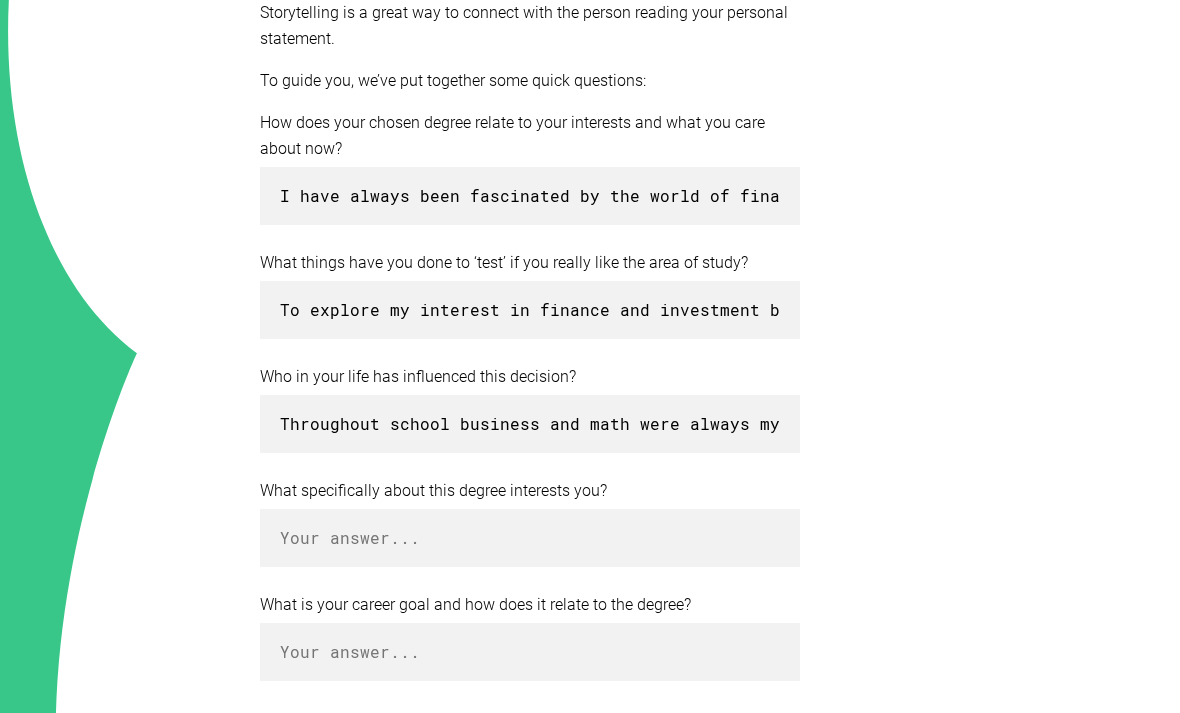 click on "What specifically about this degree interests you?" at bounding box center (530, 491) 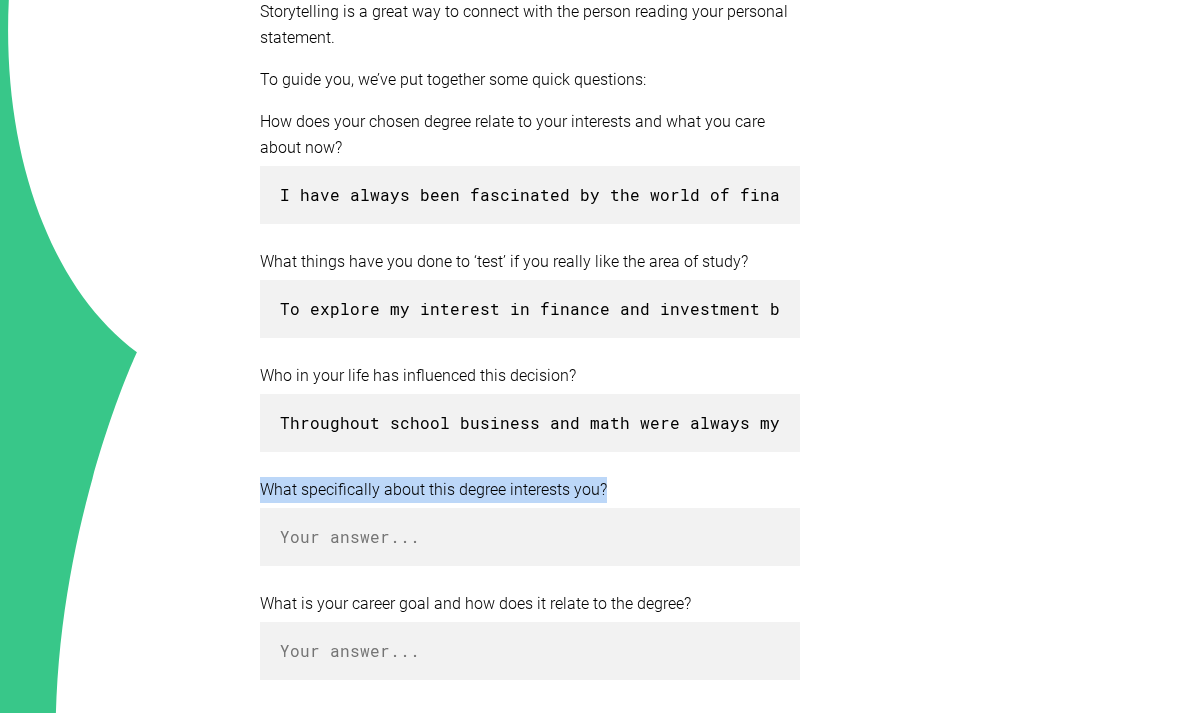 scroll, scrollTop: 539, scrollLeft: 0, axis: vertical 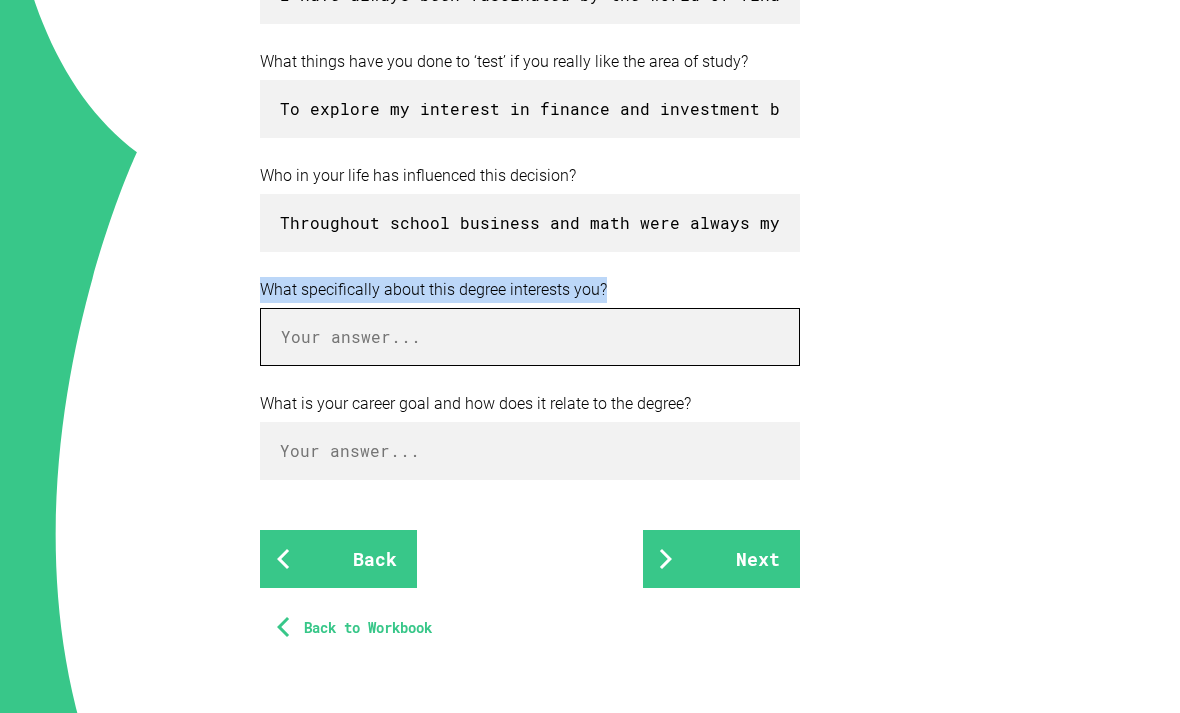 click at bounding box center (530, 338) 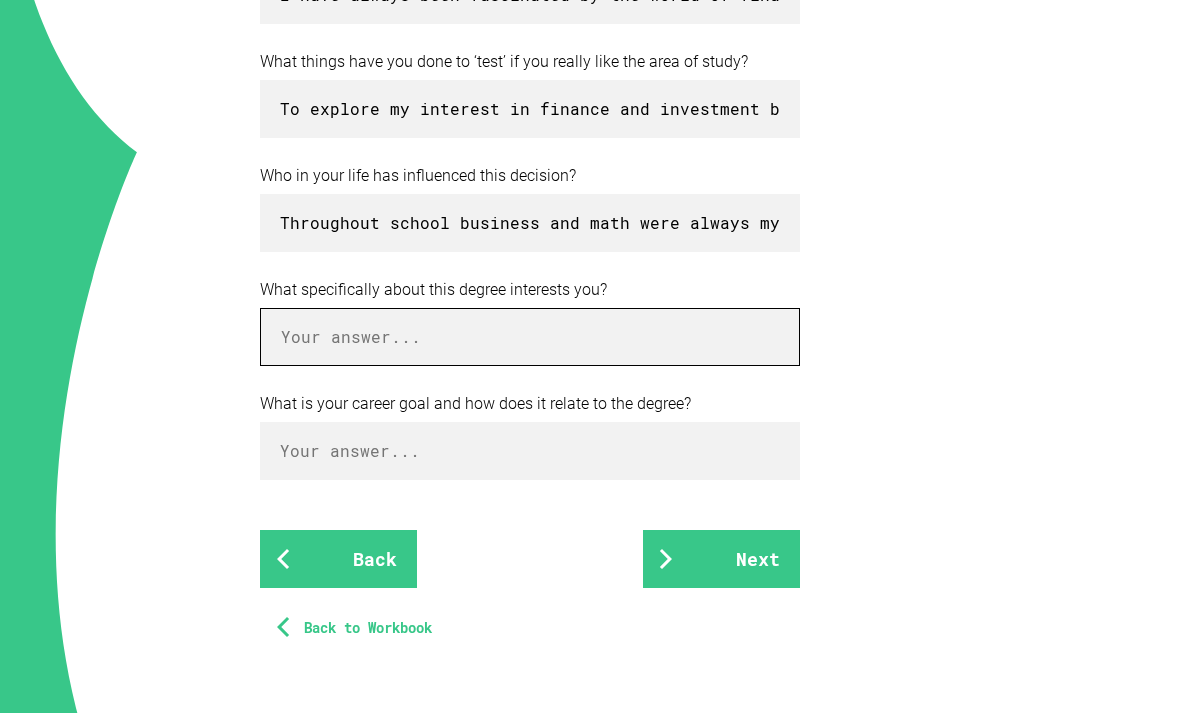 scroll, scrollTop: 738, scrollLeft: 0, axis: vertical 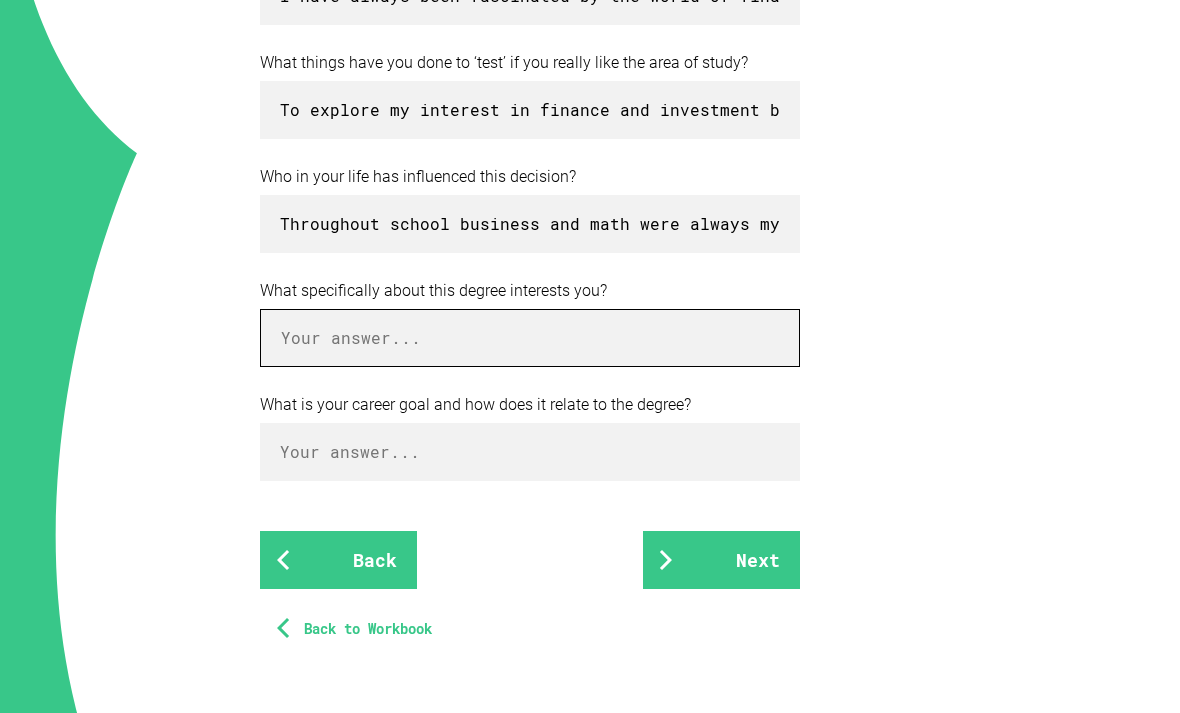 click at bounding box center [530, 338] 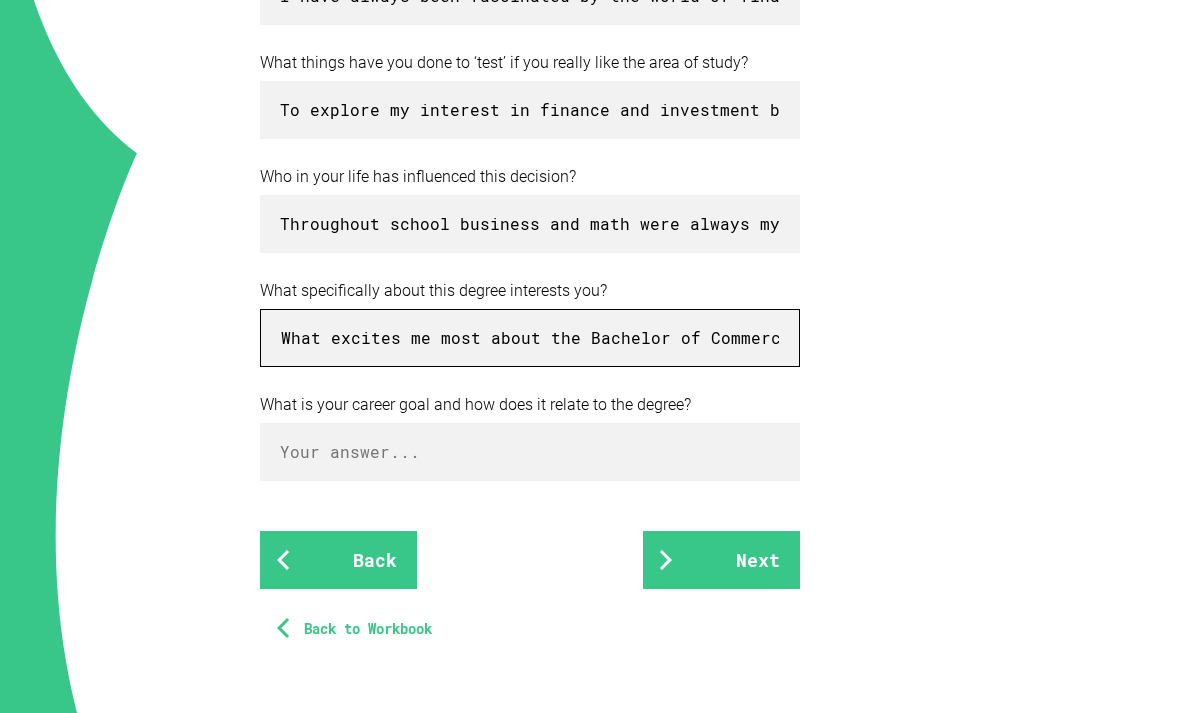 type on "What excites me most about the Bachelor of Commerce at UNSW is its flexibility and strong focus on real-world application. I’m especially interested in majoring in Finance and exploring areas like corporate finance, investment analysis, and financial modelling skills that are essential for investment banking." 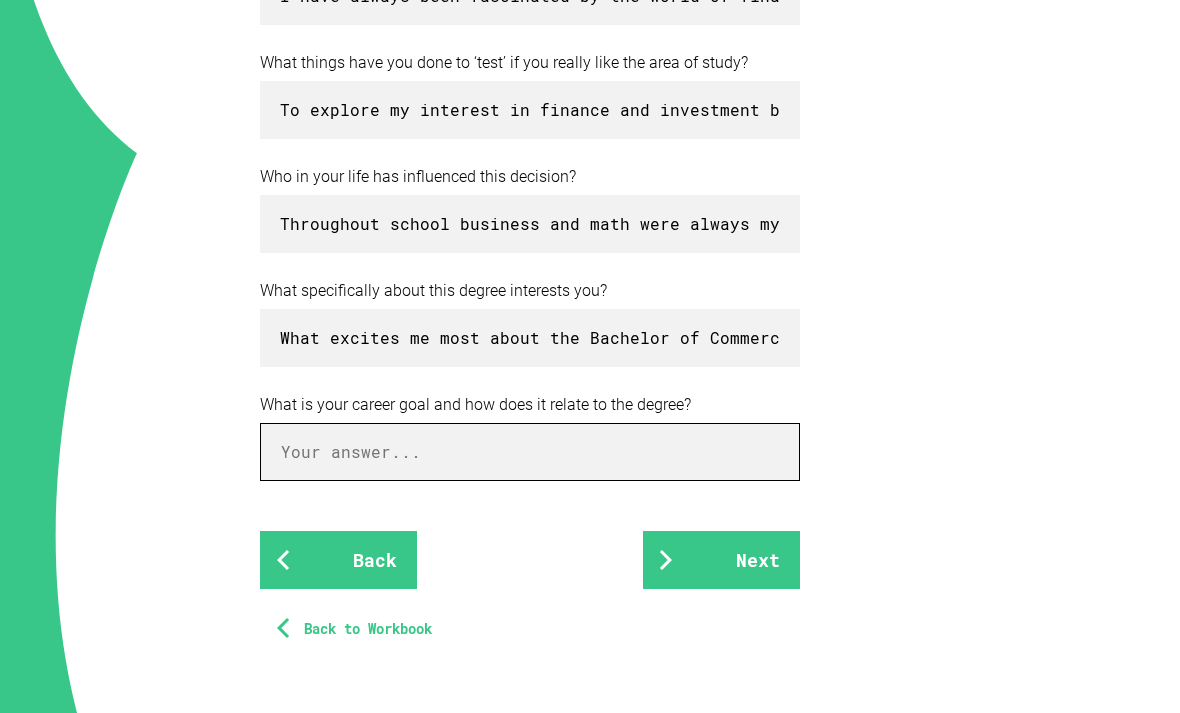 click at bounding box center (530, 452) 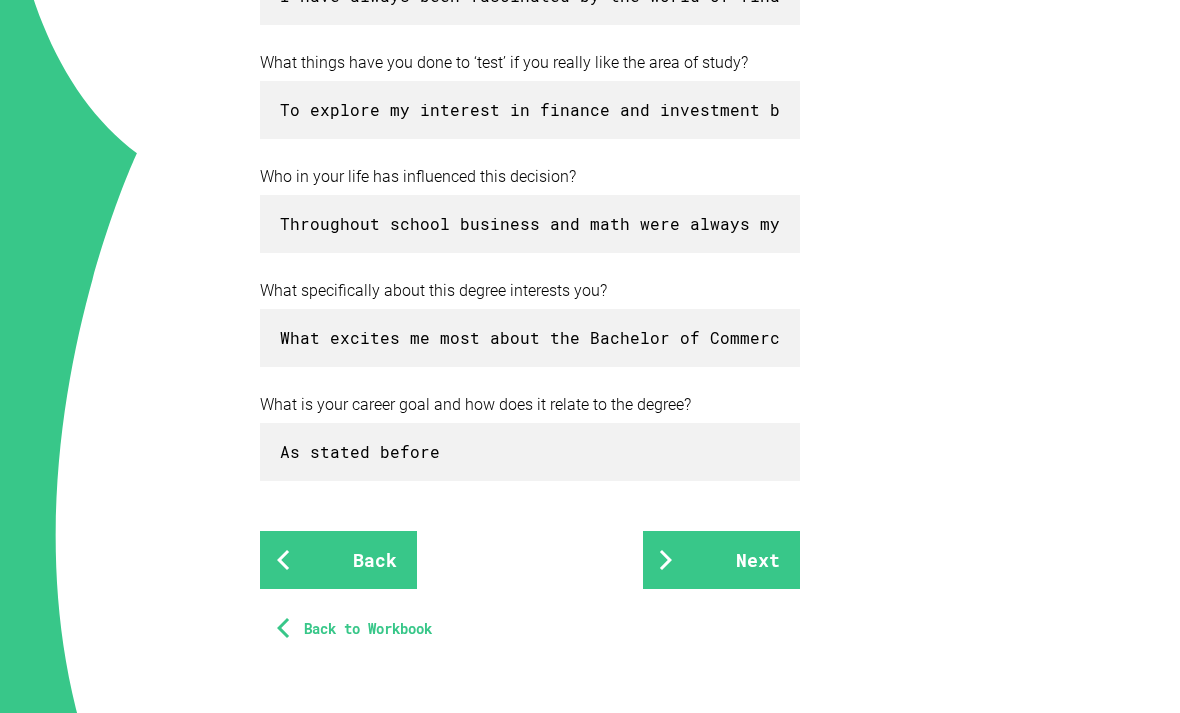 click on "What is your career goal and how does it relate to the degree?" at bounding box center (530, 405) 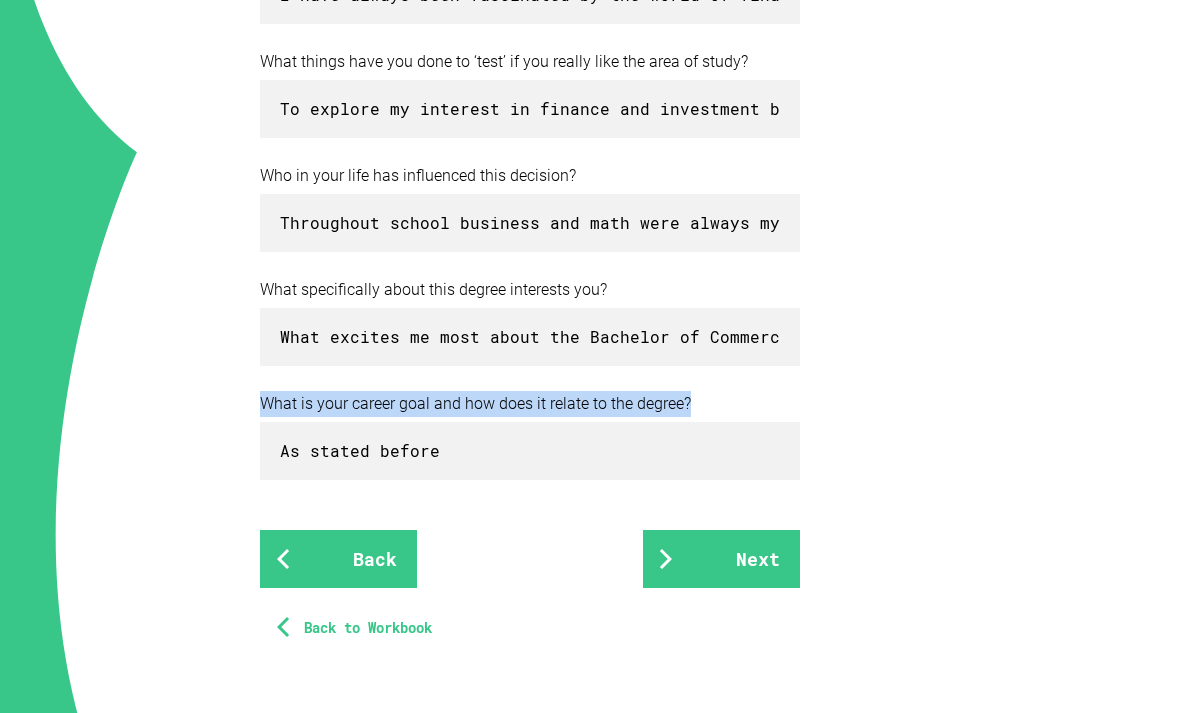 copy on "What is your career goal and how does it relate to the degree?" 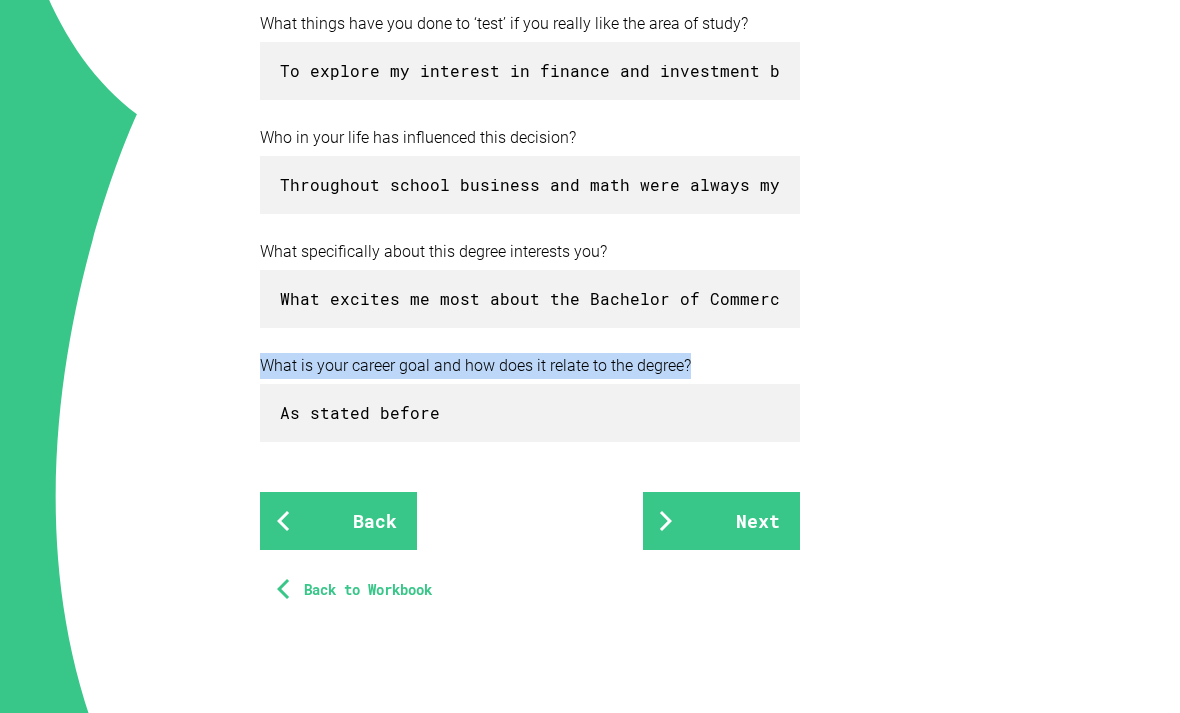 scroll, scrollTop: 933, scrollLeft: 0, axis: vertical 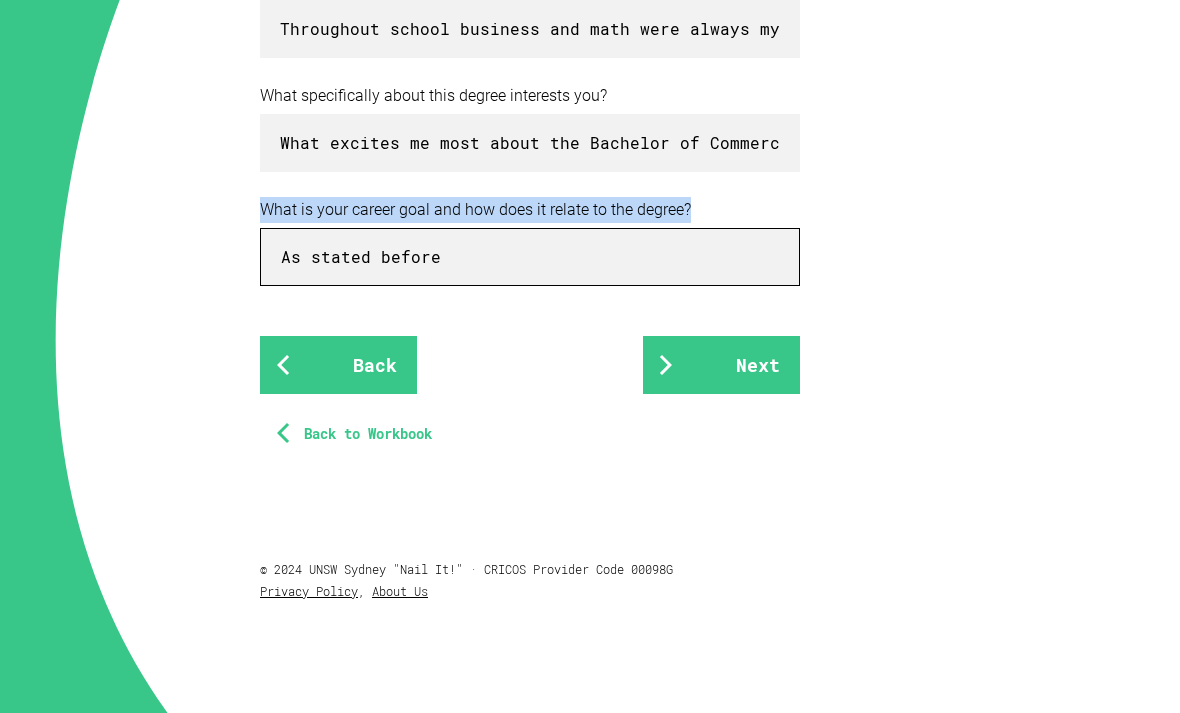 click on "As stated before" at bounding box center [530, 257] 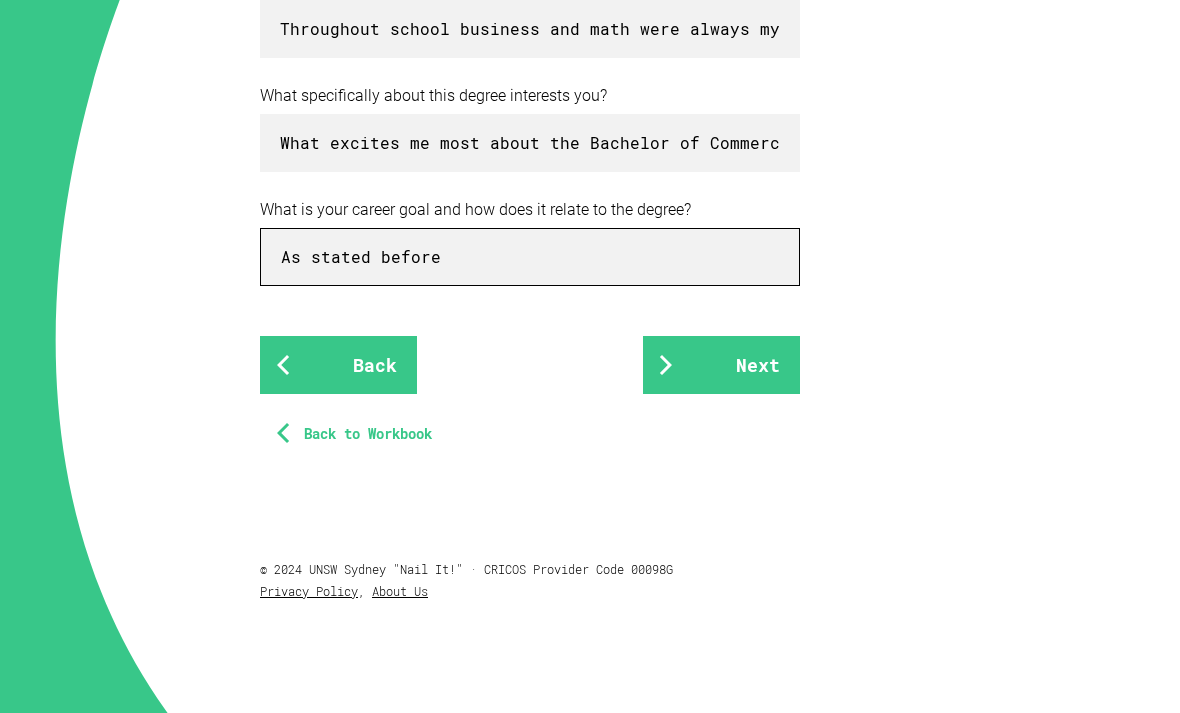 click on "As stated before" at bounding box center [530, 257] 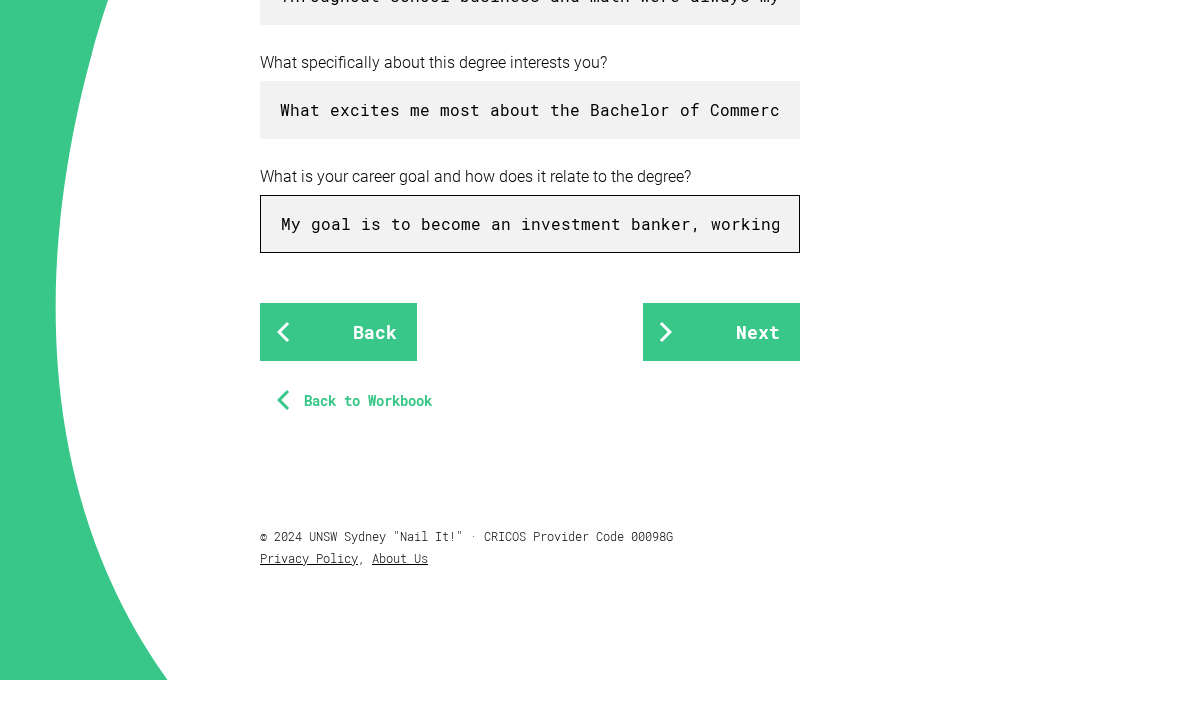 click on "My goal is to become an investment banker, working on large financial deals. This career requires strong skills in finance, analytics, communication, and strategic thinking all of which are developed in the Bachelor of Commerce at UNSW. The degree will give me a deep understanding of financial markets, corporate decision-making, and valuation, as well as opportunities to apply my knowledge through internships and industry programs. It’s the ideal pathway to help me break into the finance world and work towards my long-term goal of advising major businesses on high impact financial strategies" at bounding box center [530, 257] 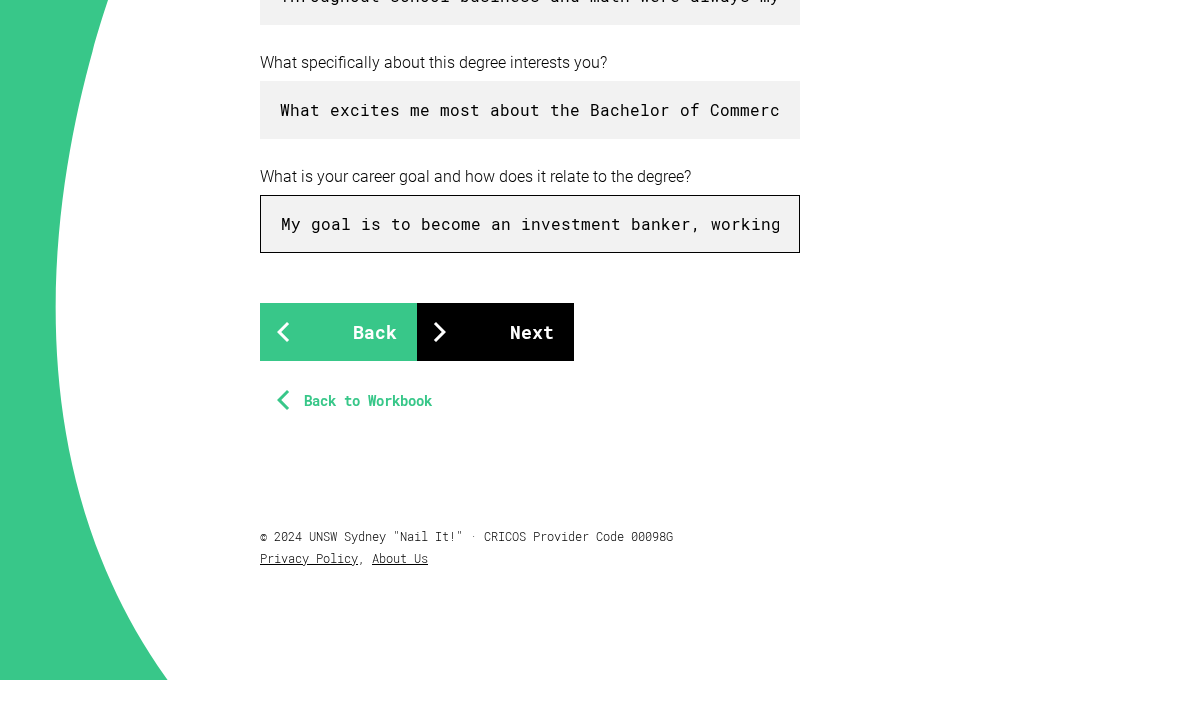 type on "My goal is to become an investment banker, working on large financial deals. This career requires strong skills in finance, analytics, communication, and strategic thinking all of which are developed in the Bachelor of Commerce at UNSW. The degree will give me a deep understanding of financial markets, corporate decision-making, and valuation, as well as opportunities to apply my knowledge through internships and industry programs. It’s the ideal pathway to help me break into the finance world and work towards my long-term goal of advising major businesses on high impact financial strategies" 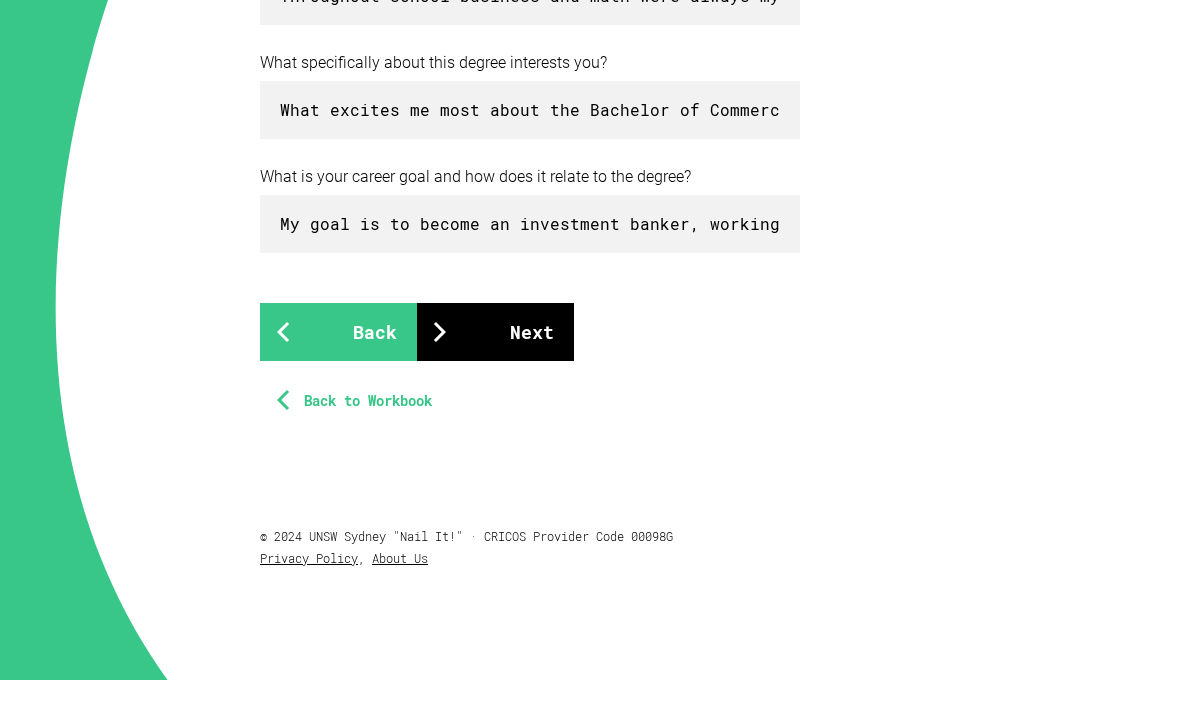click on "Next" at bounding box center [495, 365] 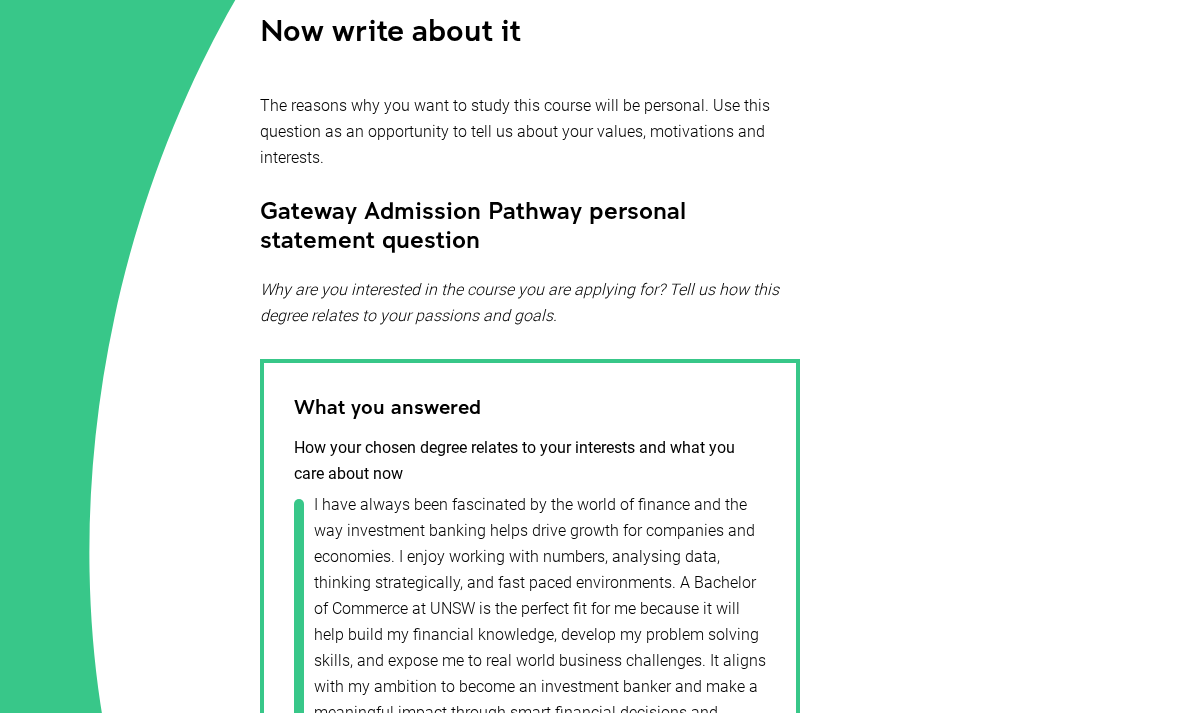 scroll, scrollTop: 368, scrollLeft: 0, axis: vertical 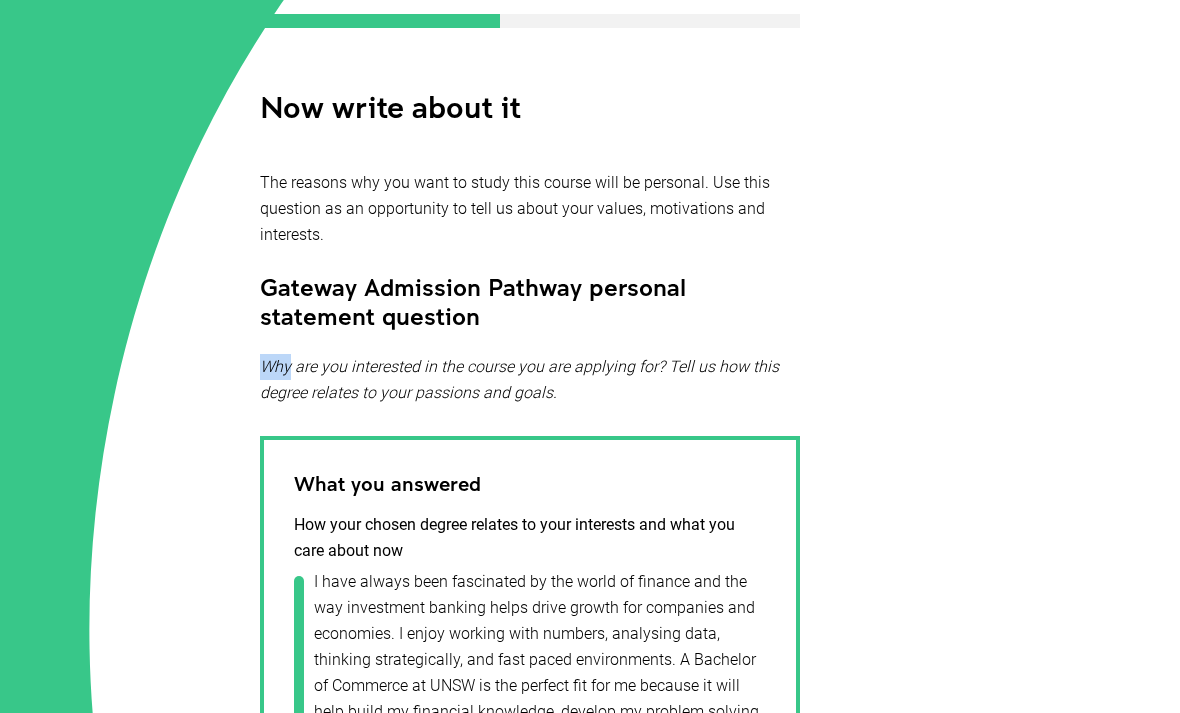 click on "Your future Now write about it The reasons why you want to study this course will be personal. Use this question as an opportunity to tell us about your values, motivations and interests. Gateway Admission Pathway personal statement question Why are you interested in the course you are applying for? Tell us how this degree relates to your passions and goals. What you answered How your chosen degree relates to your interests and what you care about now I have always been fascinated by the world of finance and the way investment banking helps drive growth for companies and economies. I enjoy working with numbers, analysing data, thinking strategically, and fast paced environments. A Bachelor of Commerce at UNSW is the perfect fit for me because it will help build my financial knowledge, develop my problem solving skills, and expose me to real world business challenges. It aligns with my ambition to become an investment banker and make a meaningful impact through smart financial decisions and strategic advice." at bounding box center [590, 1131] 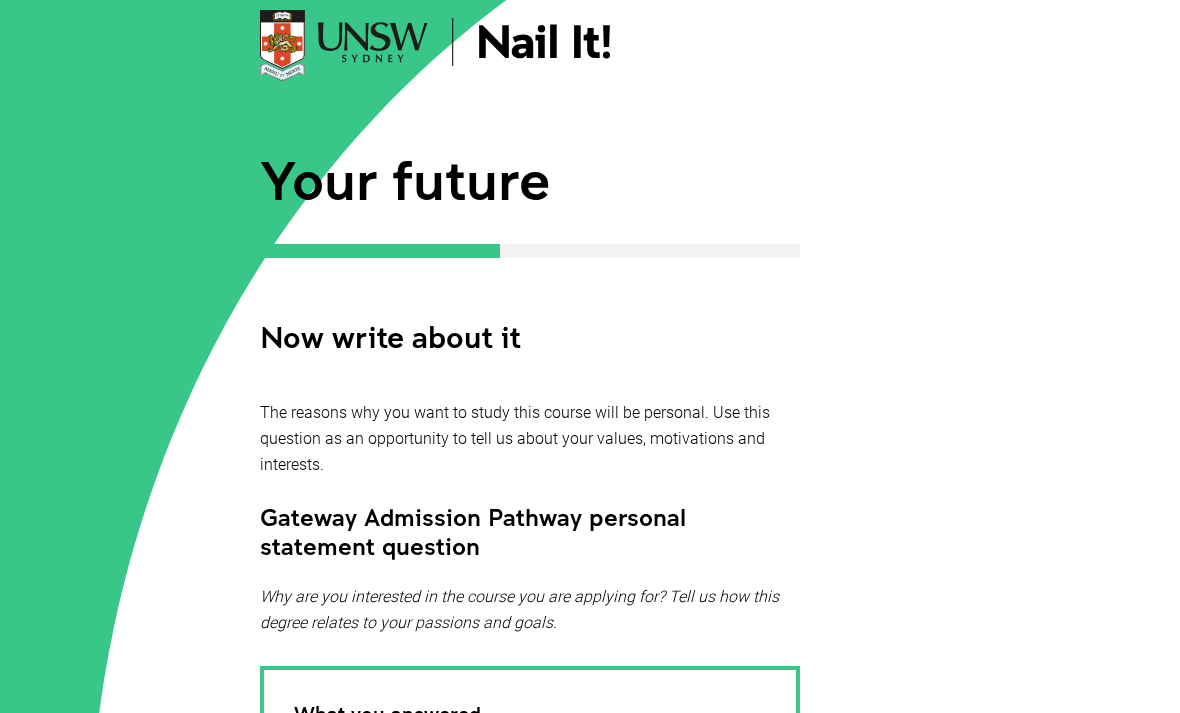 scroll, scrollTop: 224, scrollLeft: 0, axis: vertical 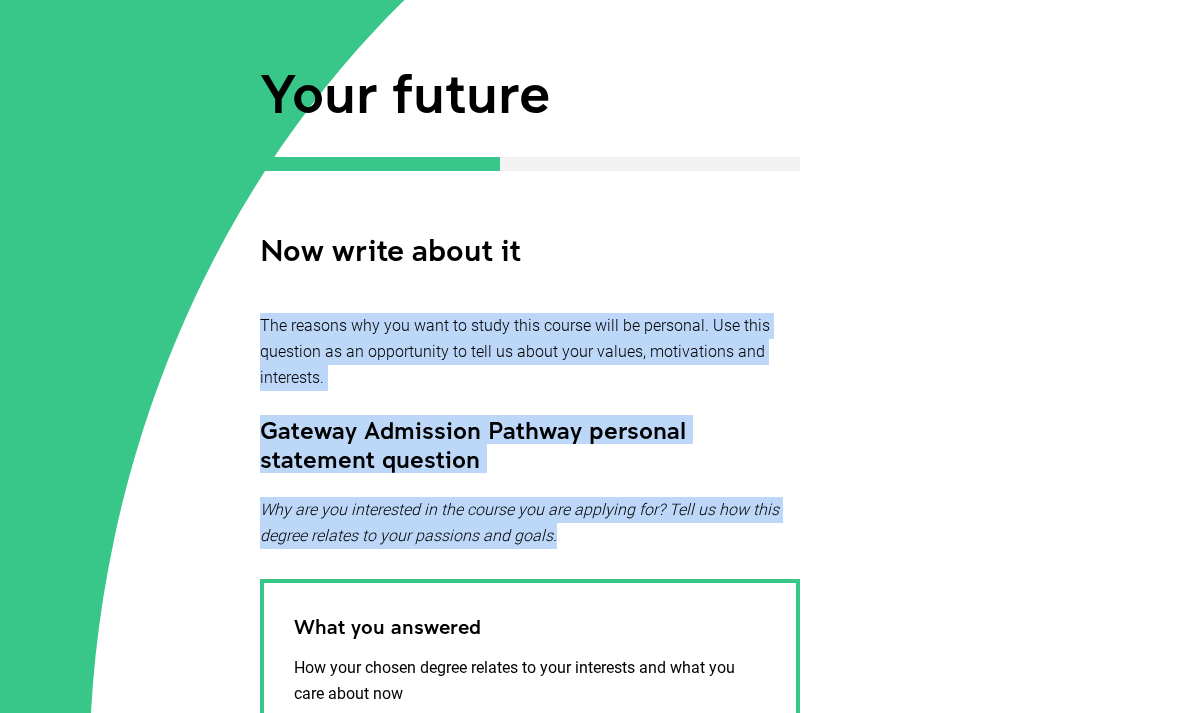 copy on "The reasons why you want to study this course will be personal. Use this question as an opportunity to tell us about your values, motivations and interests. Gateway Admission Pathway personal statement question Why are you interested in the course you are applying for? Tell us how this degree relates to your passions and goals." 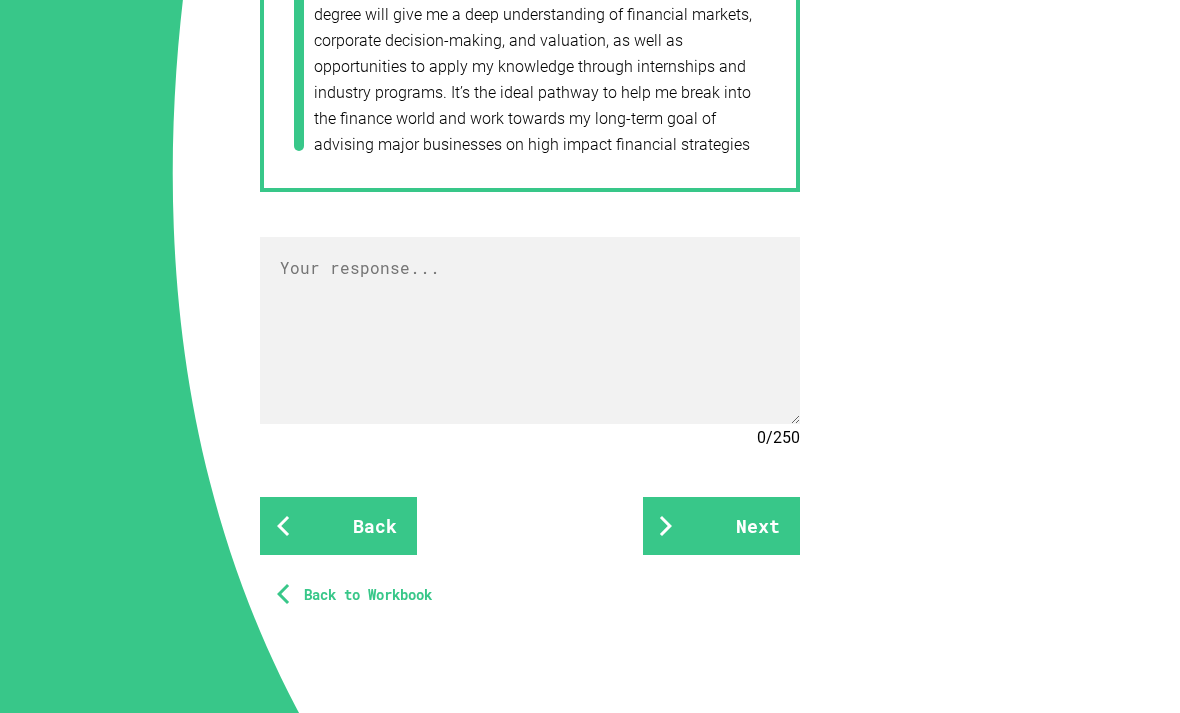 scroll, scrollTop: 2095, scrollLeft: 0, axis: vertical 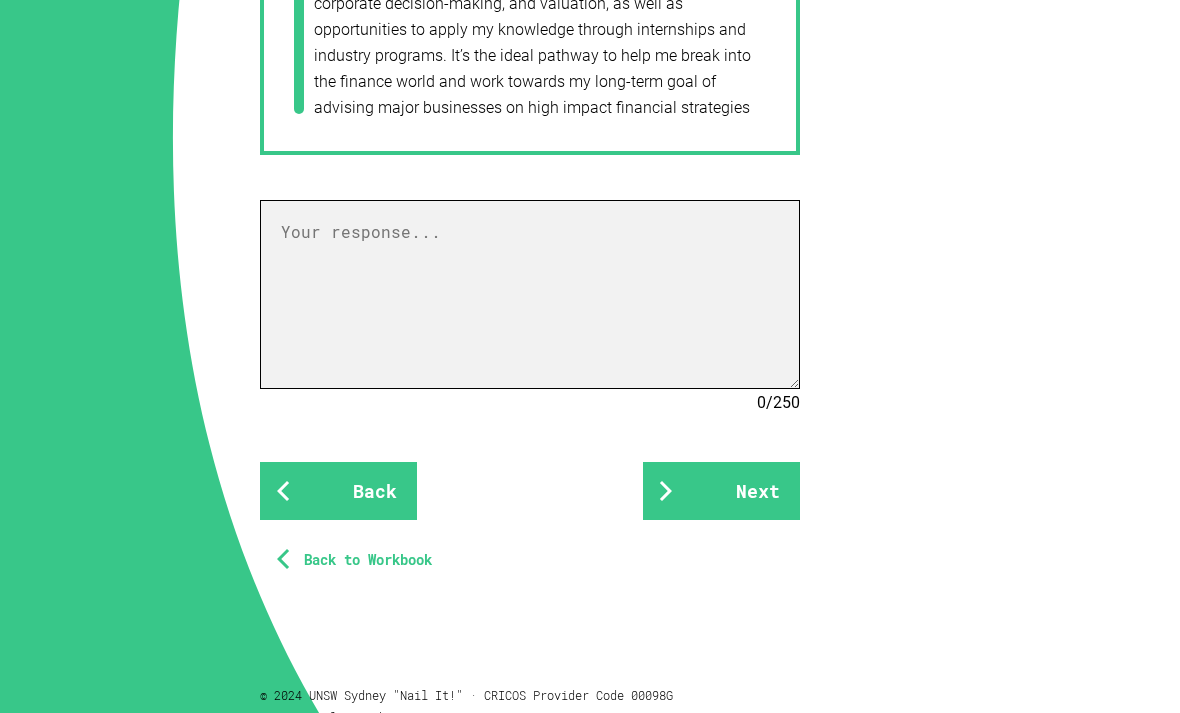 click at bounding box center [530, 295] 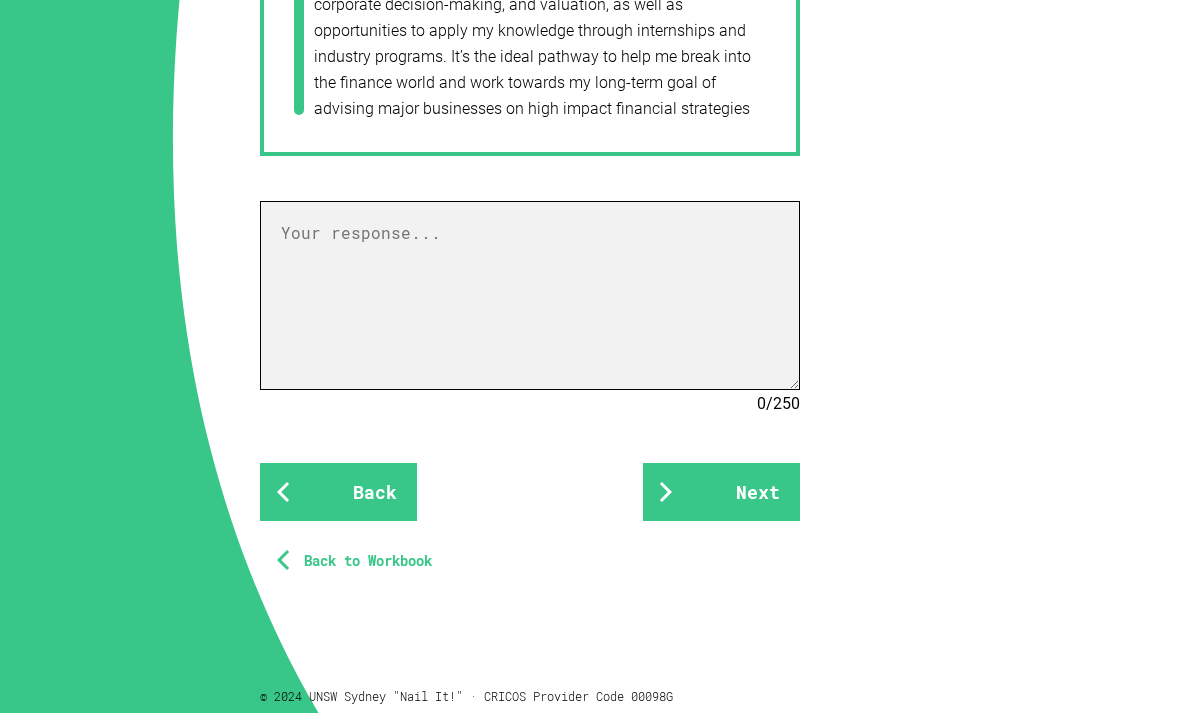 paste on "I’ve always been interested in how businesses work and what makes some succeed more than others. Studying Business at school helped me realise how much I enjoy learning about things like finance, marketing, and how companies make decisions. I found myself especially drawn to the finance side, like understanding profit, investments, and how businesses grow over time. This sparked my interest in pursuing a career in investment banking, where I can work on important financial decisions and help companies grow. I’ve also spent time outside of class researching how investment banks operate and what skills are needed. The more I learned, the more I knew this is the kind of fast-paced, challenging environment I want to be part of. I enjoy solving problems, working with numbers, and thinking strategically, and I believe this degree will help me turn those interests into real skills. The Bachelor of Commerce at UNSW really stands out to me because of its strong reputation, the flexibility in choosing majors, and th..." 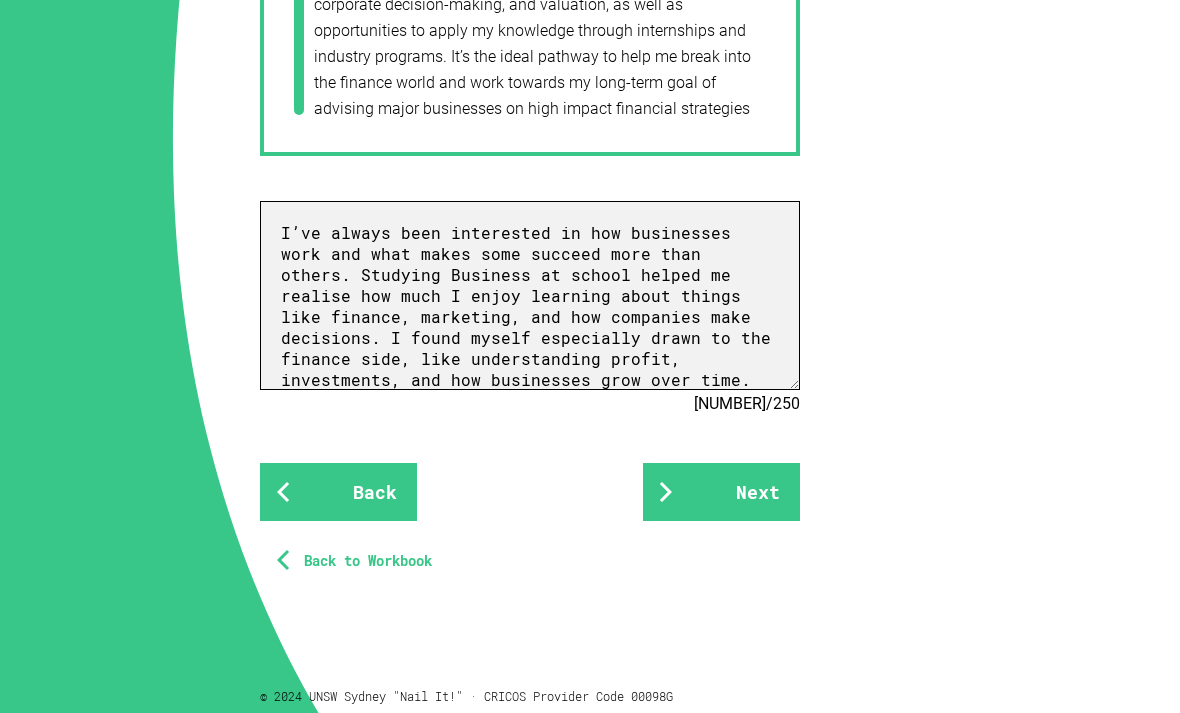 scroll, scrollTop: 550, scrollLeft: 0, axis: vertical 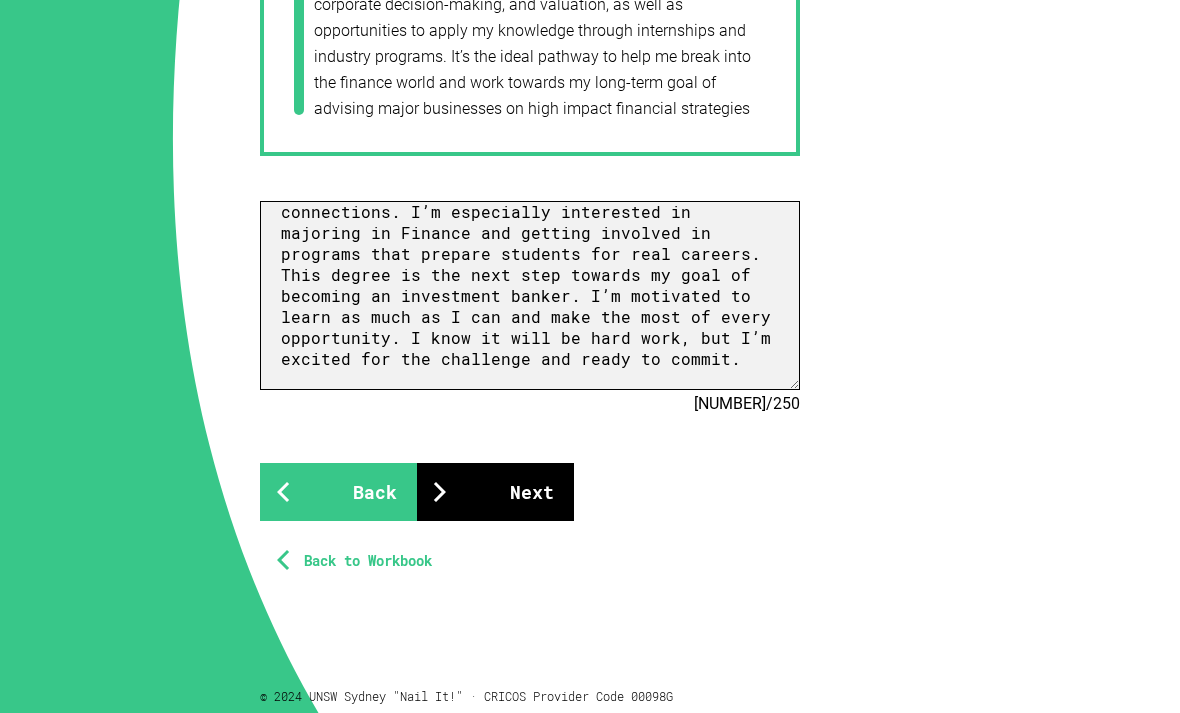 type on "I’ve always been interested in how businesses work and what makes some succeed more than others. Studying Business at school helped me realise how much I enjoy learning about things like finance, marketing, and how companies make decisions. I found myself especially drawn to the finance side, like understanding profit, investments, and how businesses grow over time. This sparked my interest in pursuing a career in investment banking, where I can work on important financial decisions and help companies grow. I’ve also spent time outside of class researching how investment banks operate and what skills are needed. The more I learned, the more I knew this is the kind of fast-paced, challenging environment I want to be part of. I enjoy solving problems, working with numbers, and thinking strategically, and I believe this degree will help me turn those interests into real skills. The Bachelor of Commerce at UNSW really stands out to me because of its strong reputation, the flexibility in choosing majors, and th..." 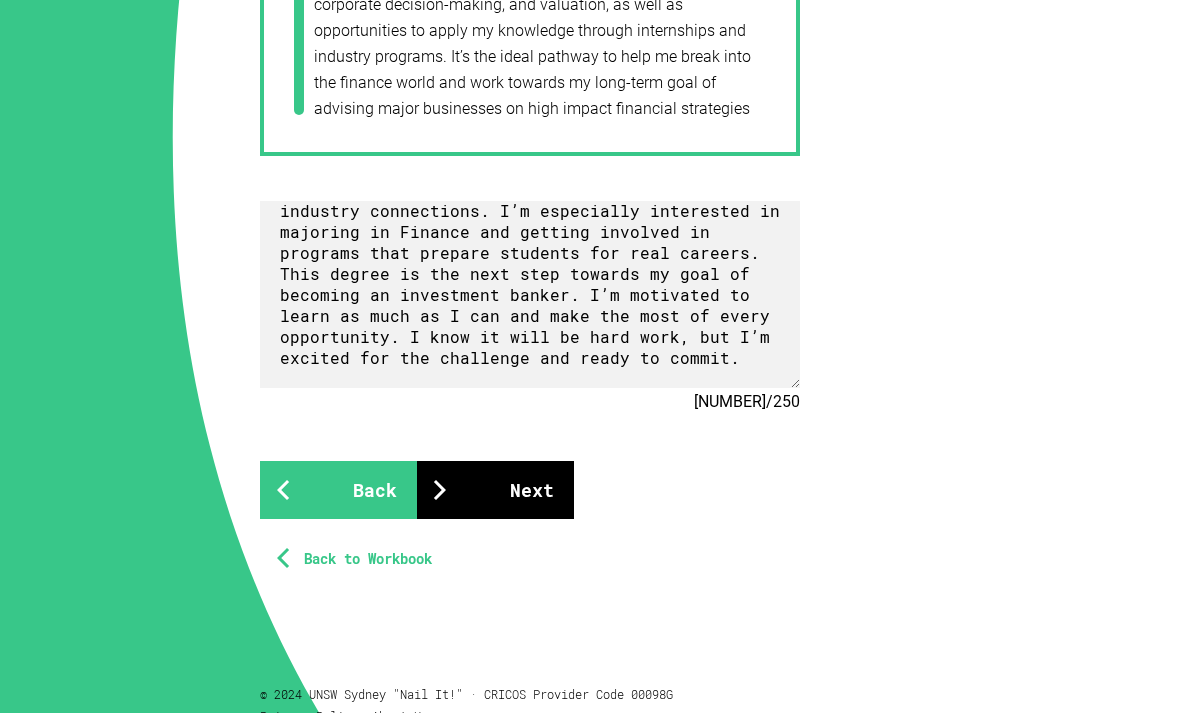 click on "Next" at bounding box center (495, 490) 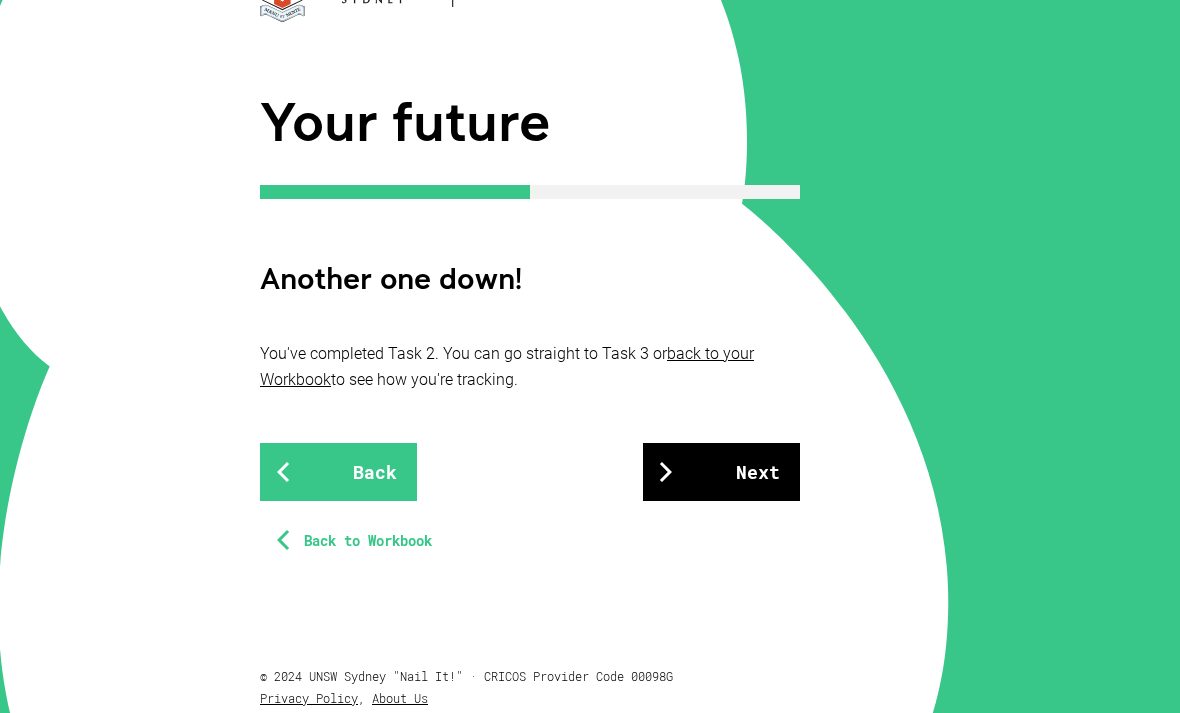 scroll, scrollTop: 195, scrollLeft: 0, axis: vertical 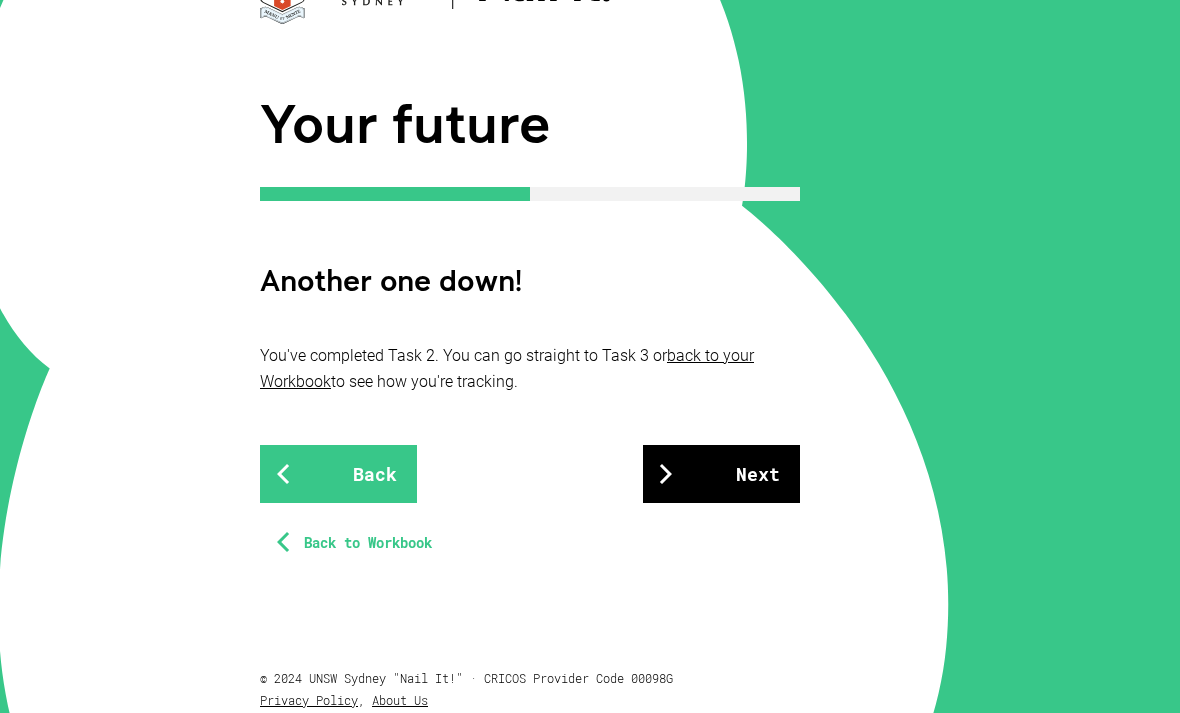 click on "Next" at bounding box center (721, 474) 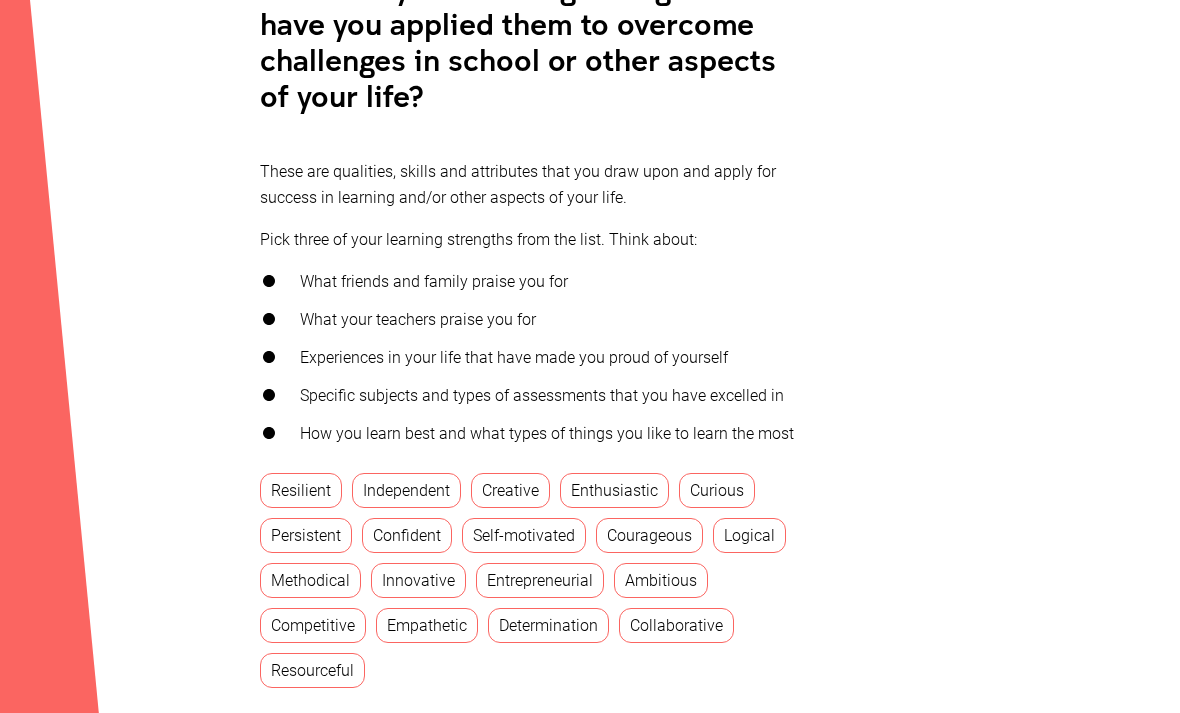 scroll, scrollTop: 553, scrollLeft: 0, axis: vertical 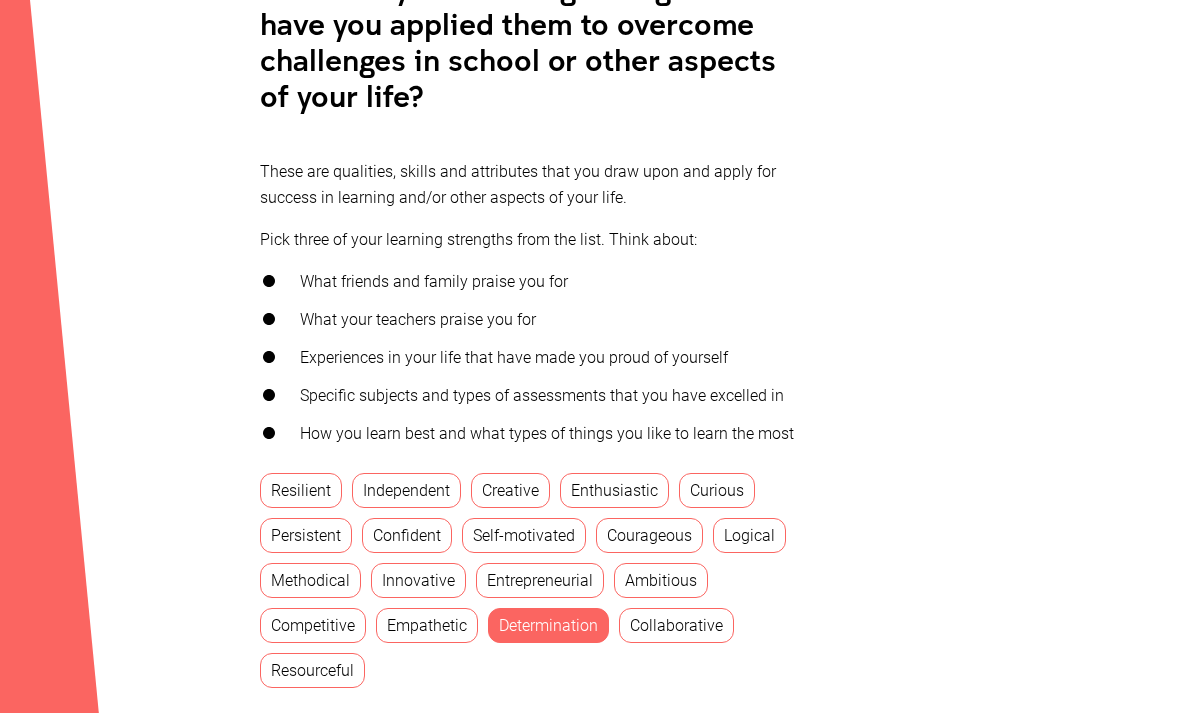 click on "Confident" at bounding box center [407, 535] 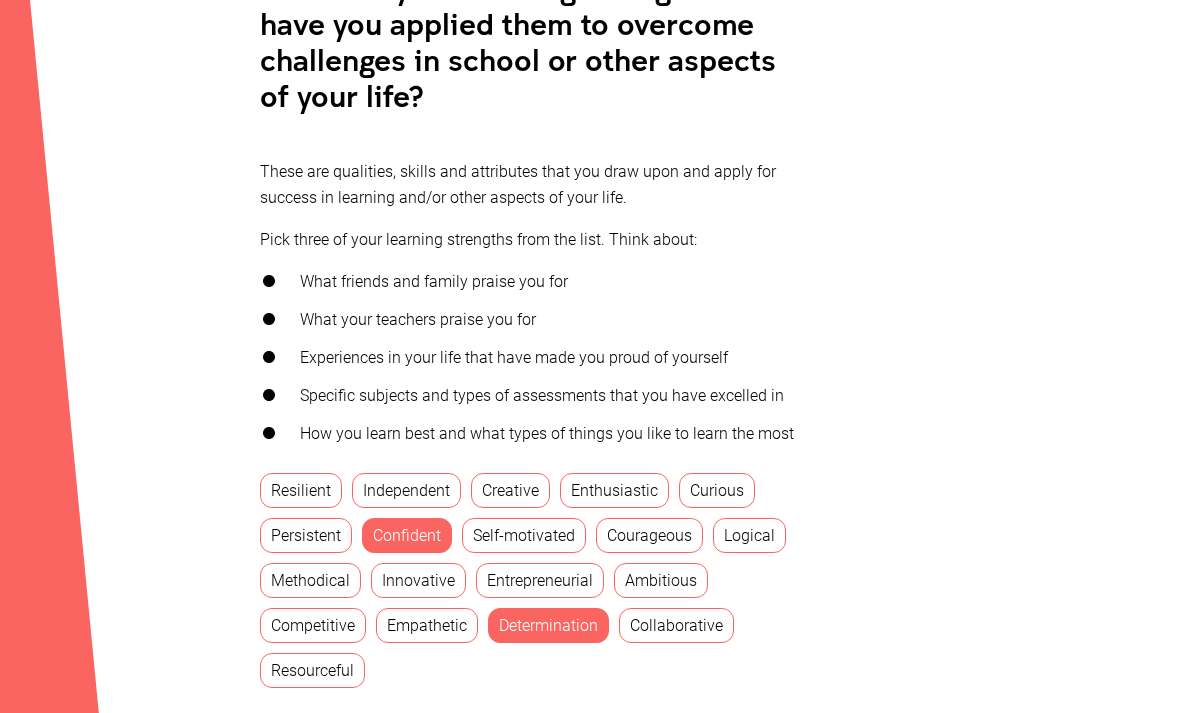 click on "Persistent" at bounding box center (306, 535) 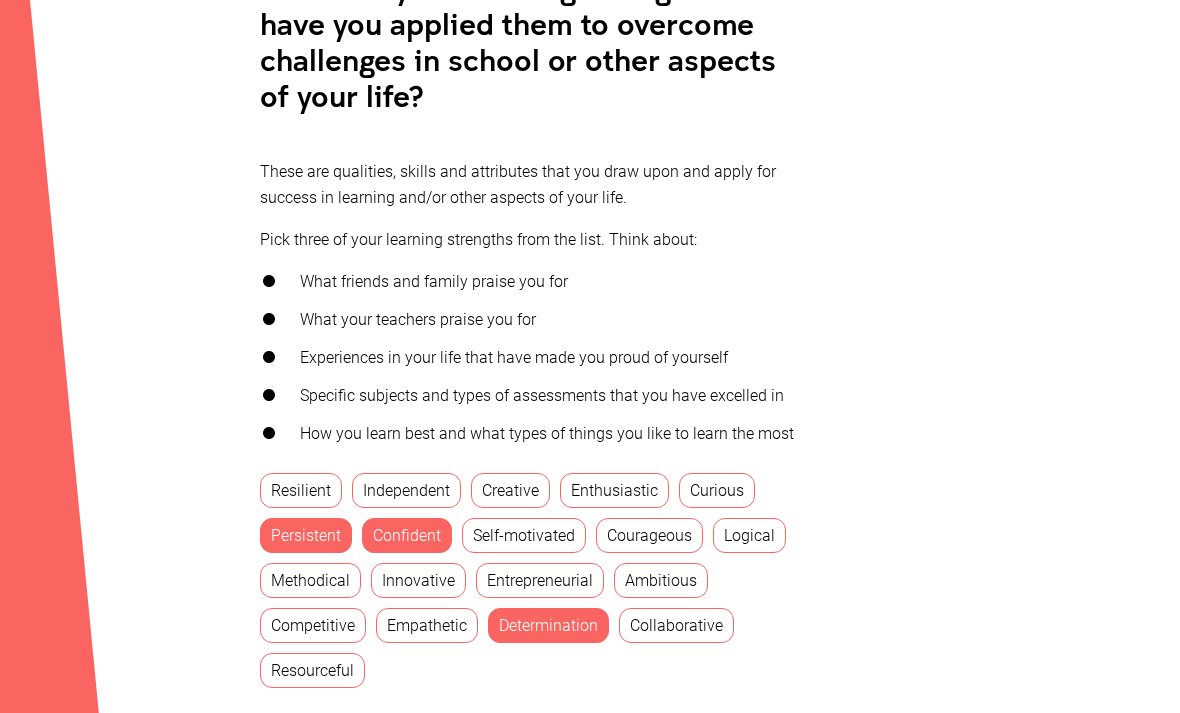 click on "Courageous" at bounding box center [649, 535] 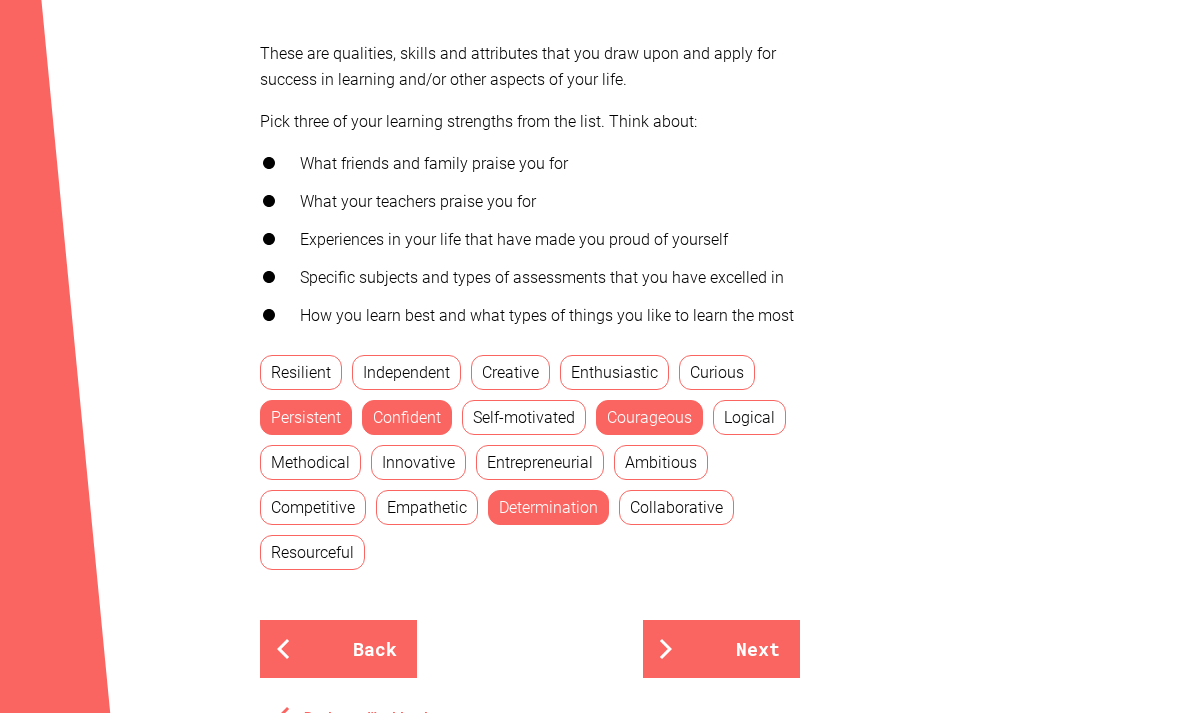 scroll, scrollTop: 690, scrollLeft: 0, axis: vertical 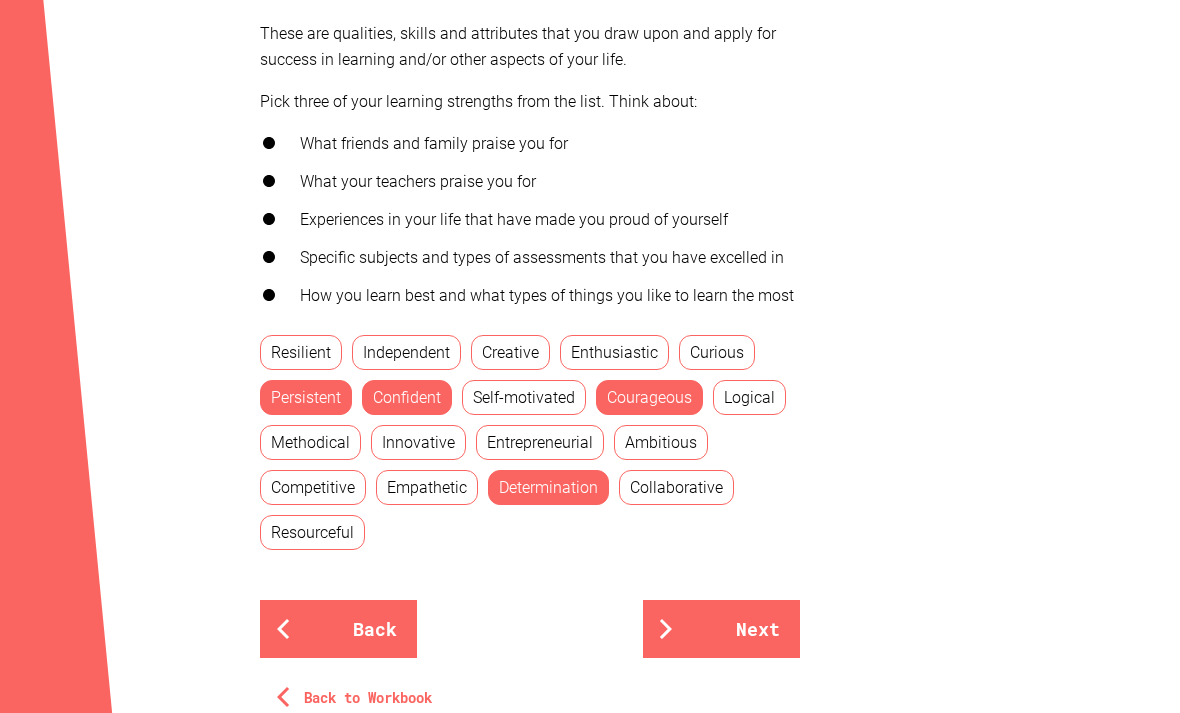click on "Courageous" at bounding box center [649, 398] 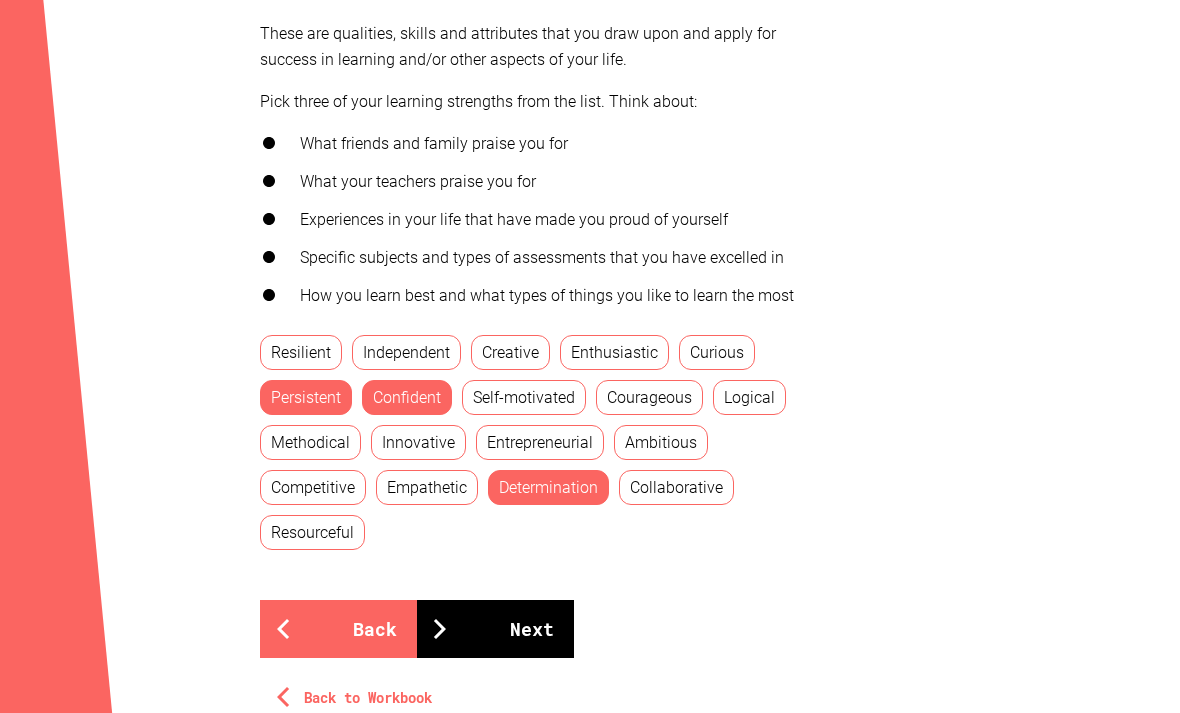 click on "Next" at bounding box center (495, 630) 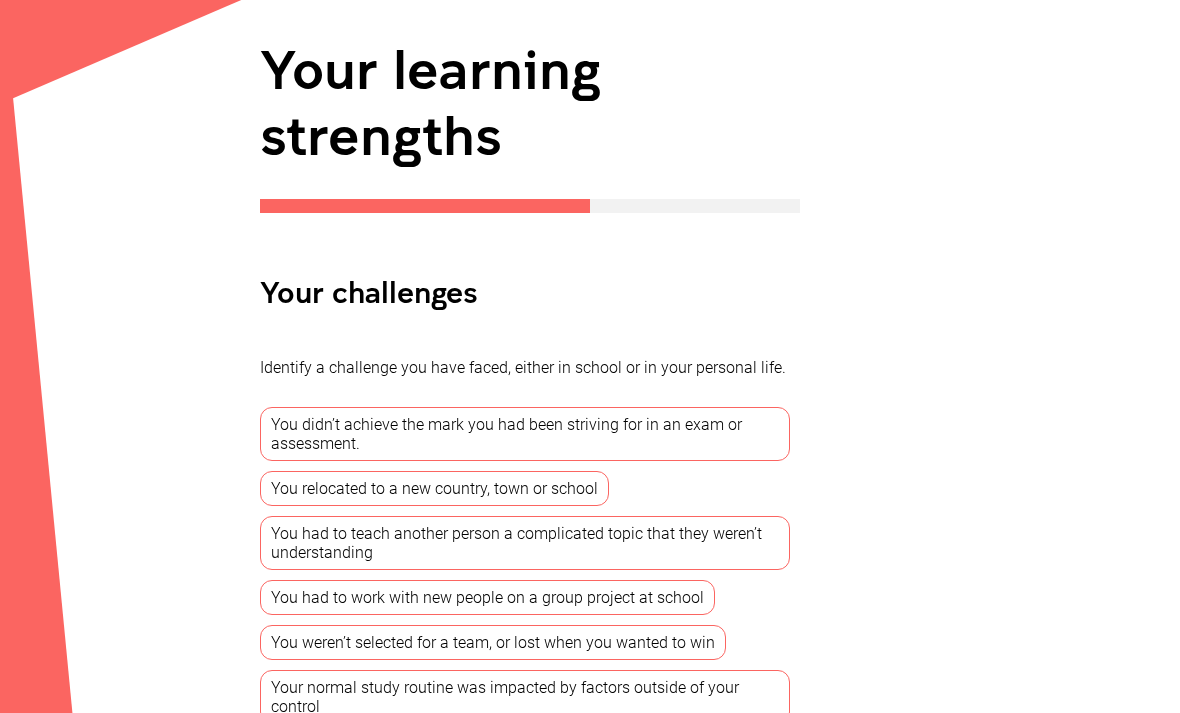 scroll, scrollTop: 248, scrollLeft: 0, axis: vertical 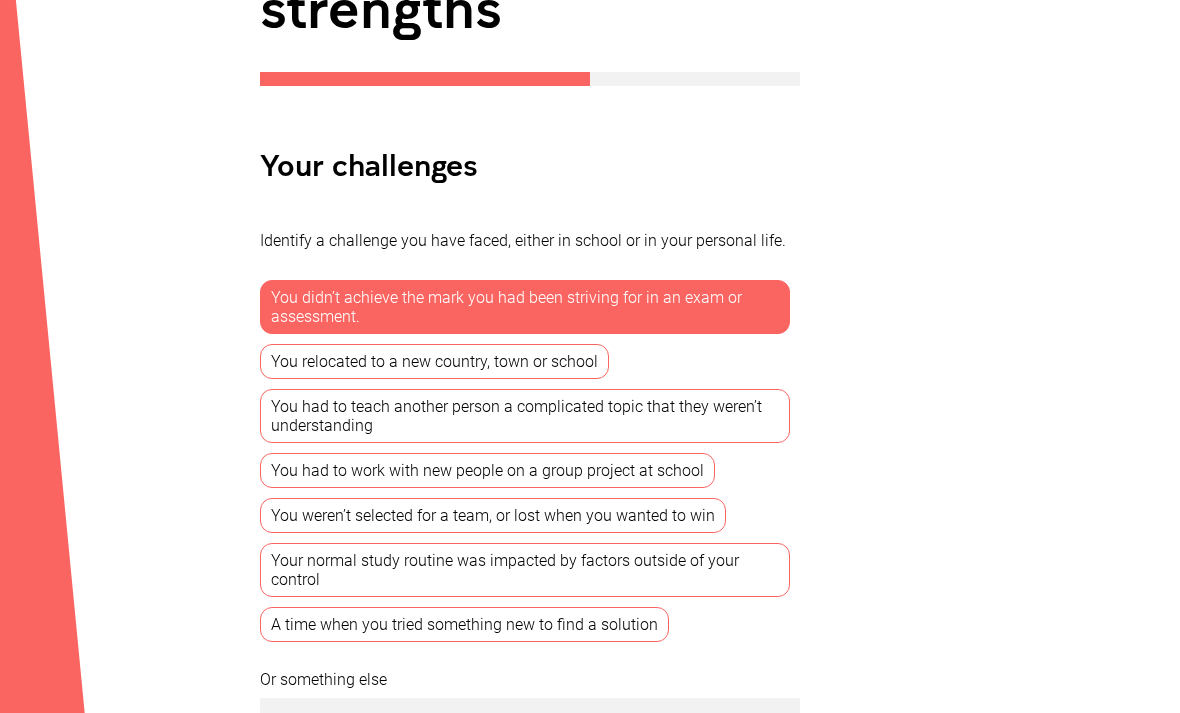 click on "Your normal study routine was impacted by factors outside of your control" at bounding box center [525, 570] 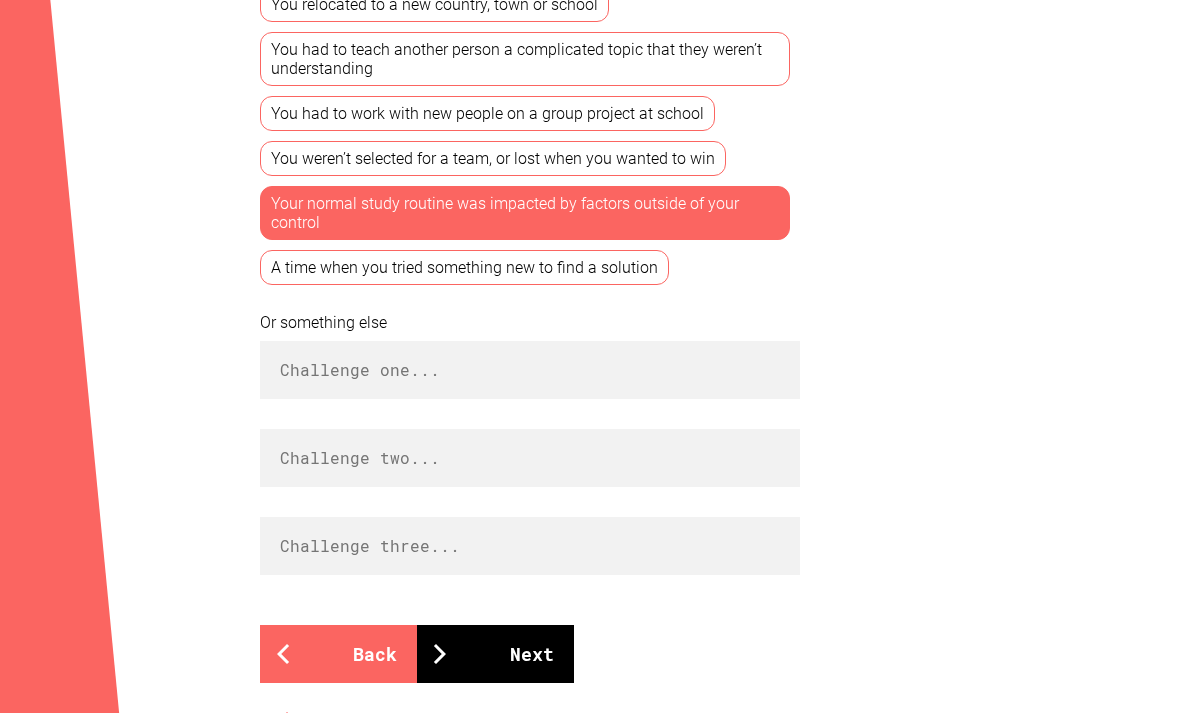 click on "Next" at bounding box center [495, 655] 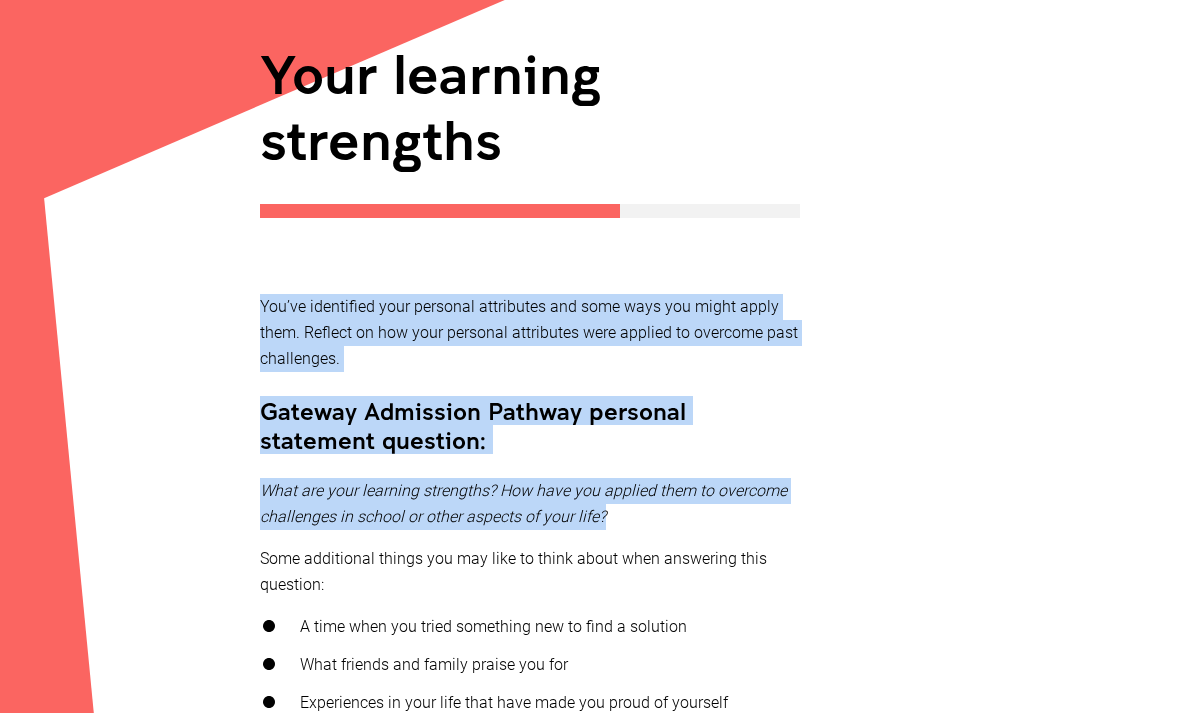 scroll, scrollTop: 244, scrollLeft: 0, axis: vertical 